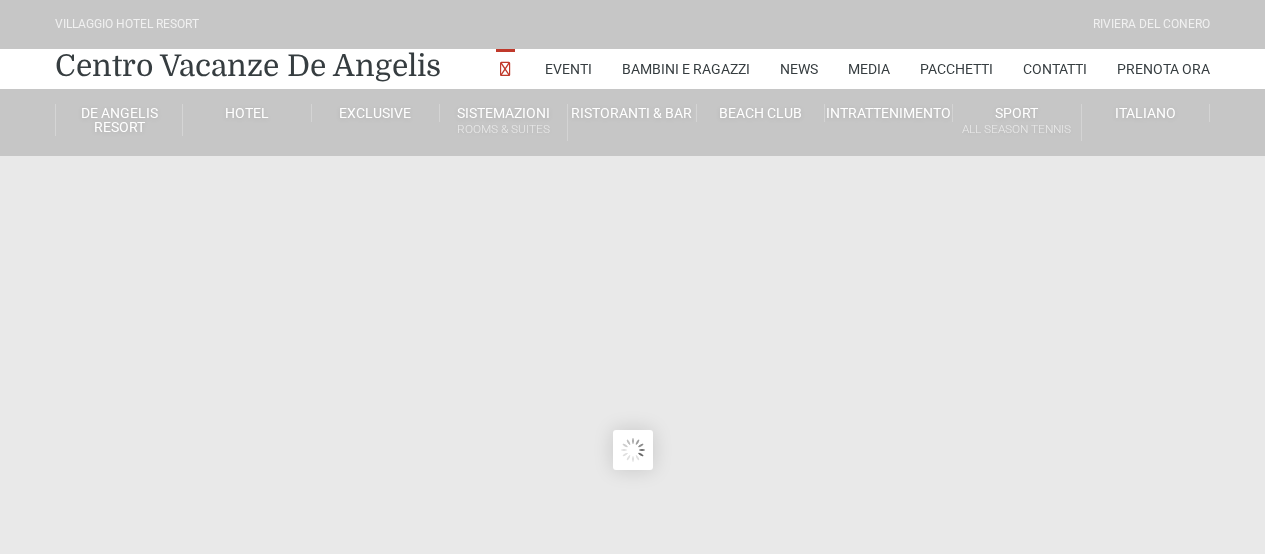scroll, scrollTop: 0, scrollLeft: 0, axis: both 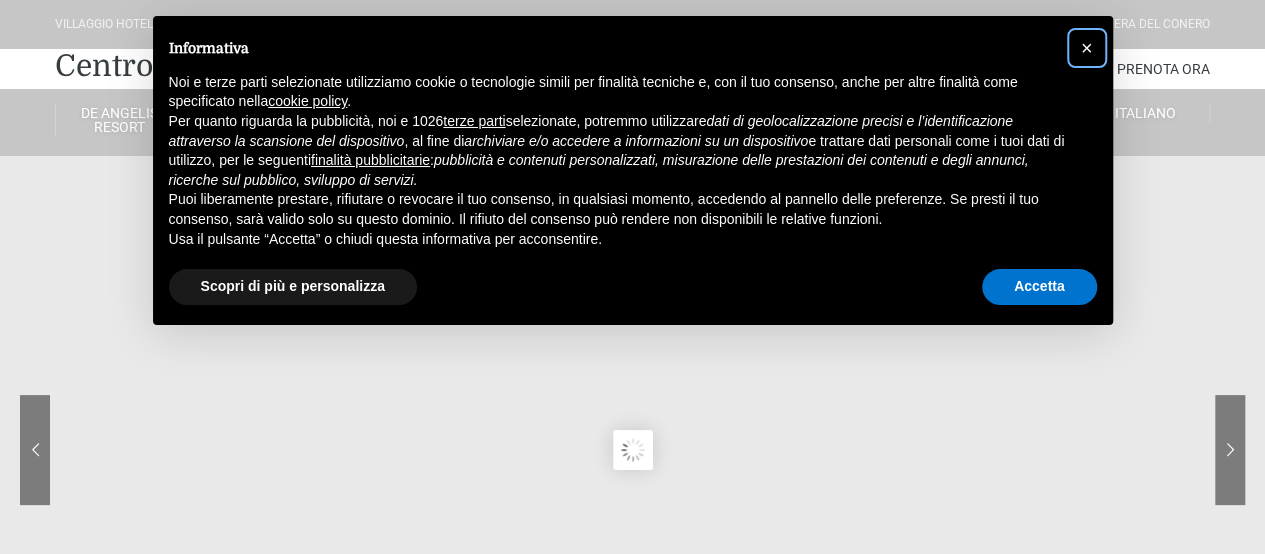 click on "×" at bounding box center [1087, 48] 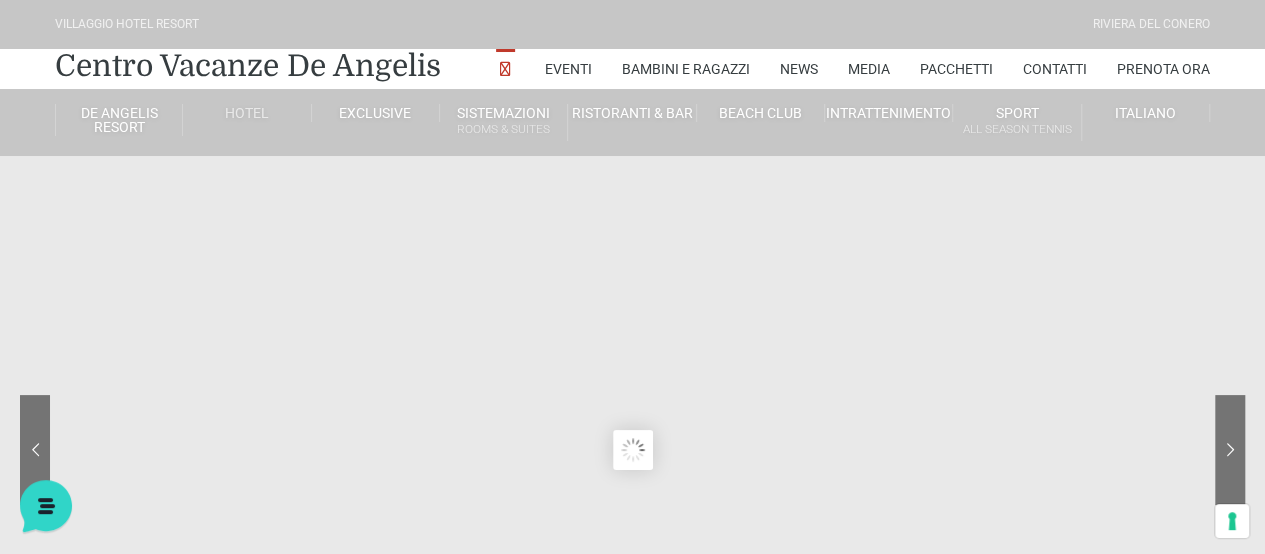 scroll, scrollTop: 0, scrollLeft: 0, axis: both 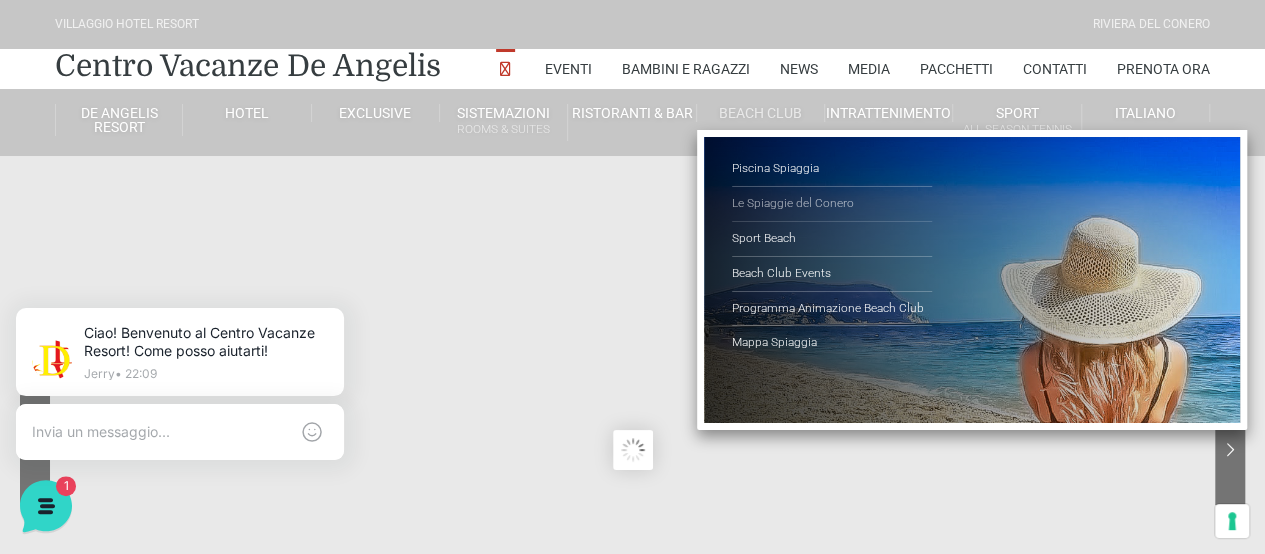 click on "Le Spiaggie del Conero" at bounding box center [832, 204] 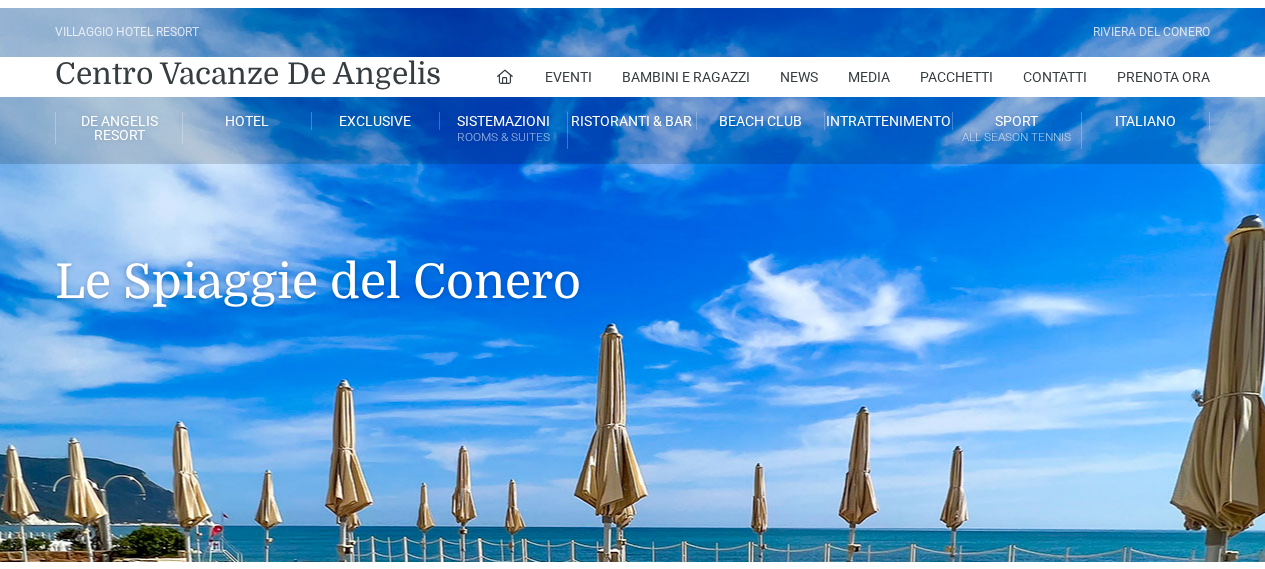 scroll, scrollTop: 0, scrollLeft: 0, axis: both 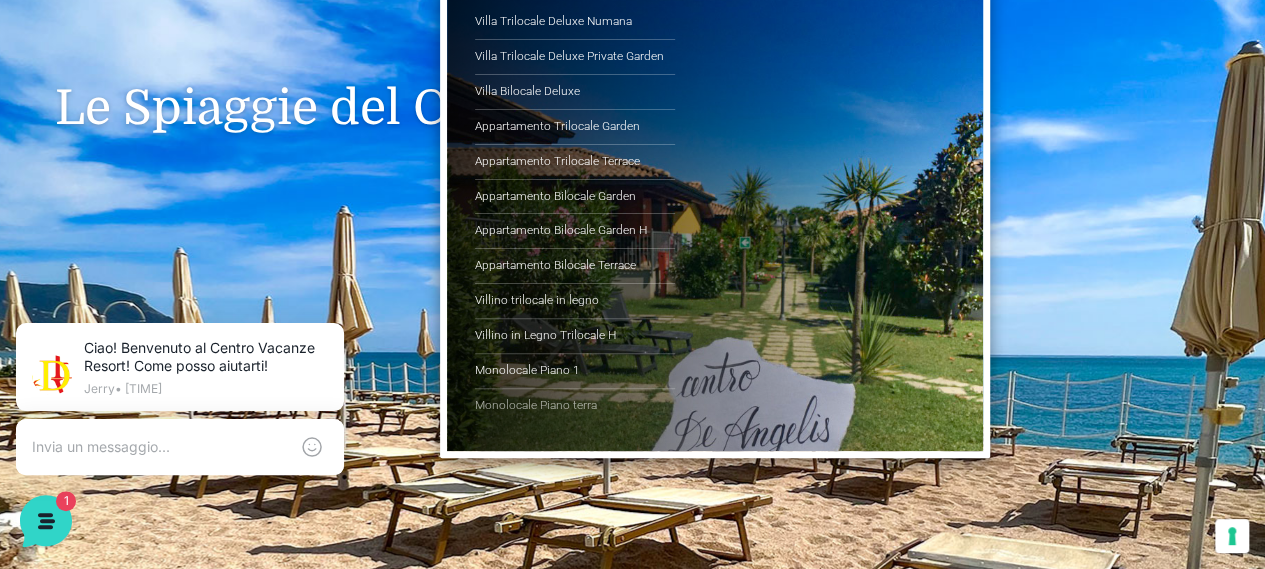 click on "Monolocale Piano terra" at bounding box center [575, 406] 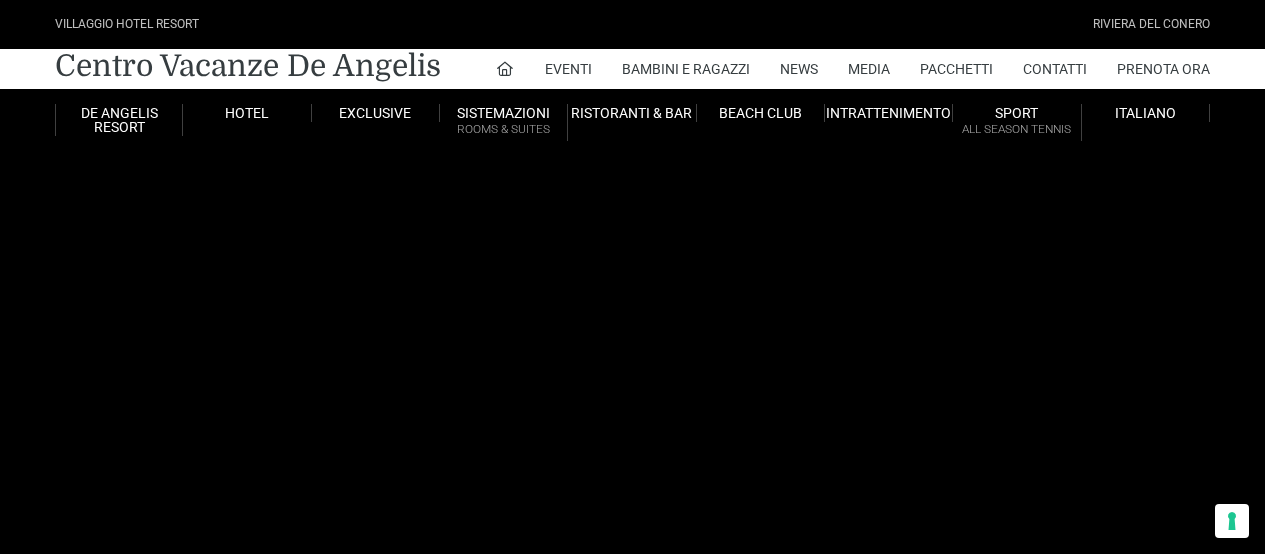 scroll, scrollTop: 0, scrollLeft: 0, axis: both 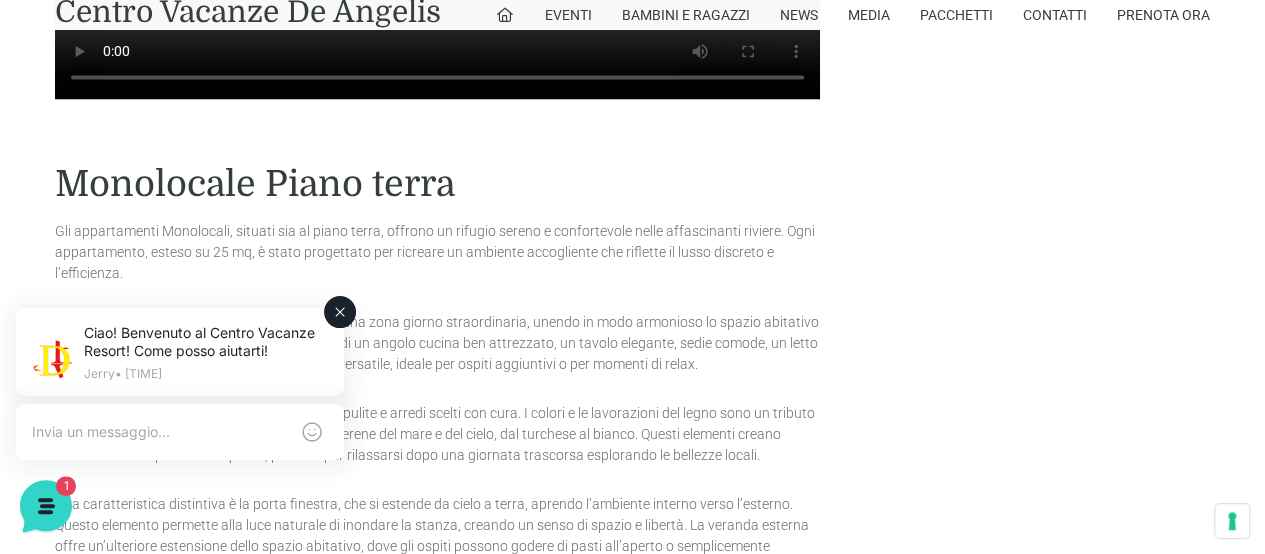 click 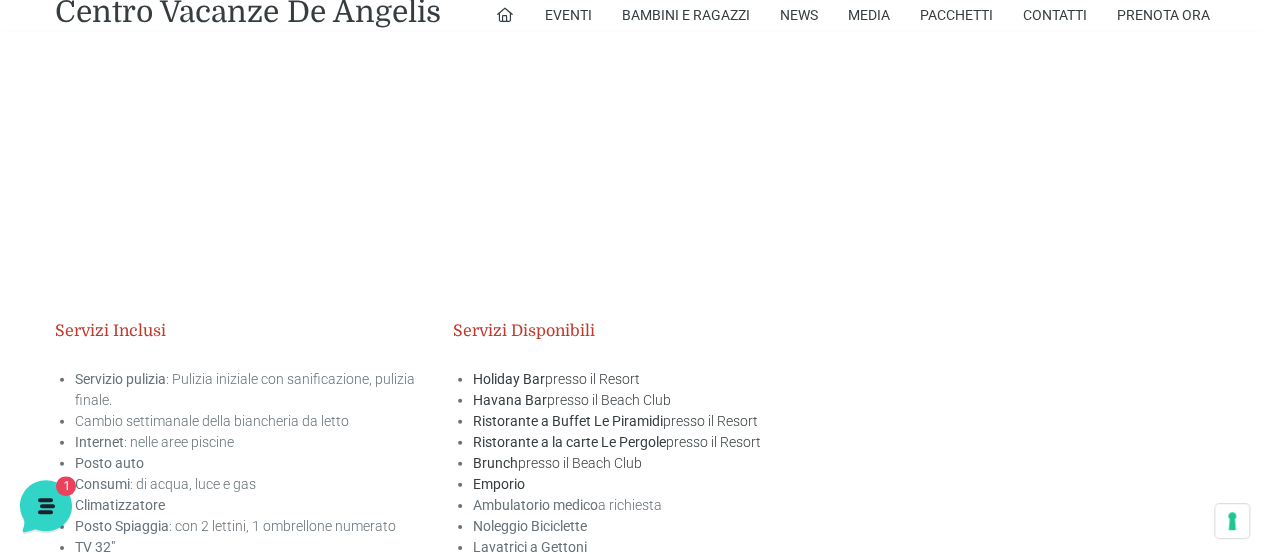scroll, scrollTop: 2666, scrollLeft: 0, axis: vertical 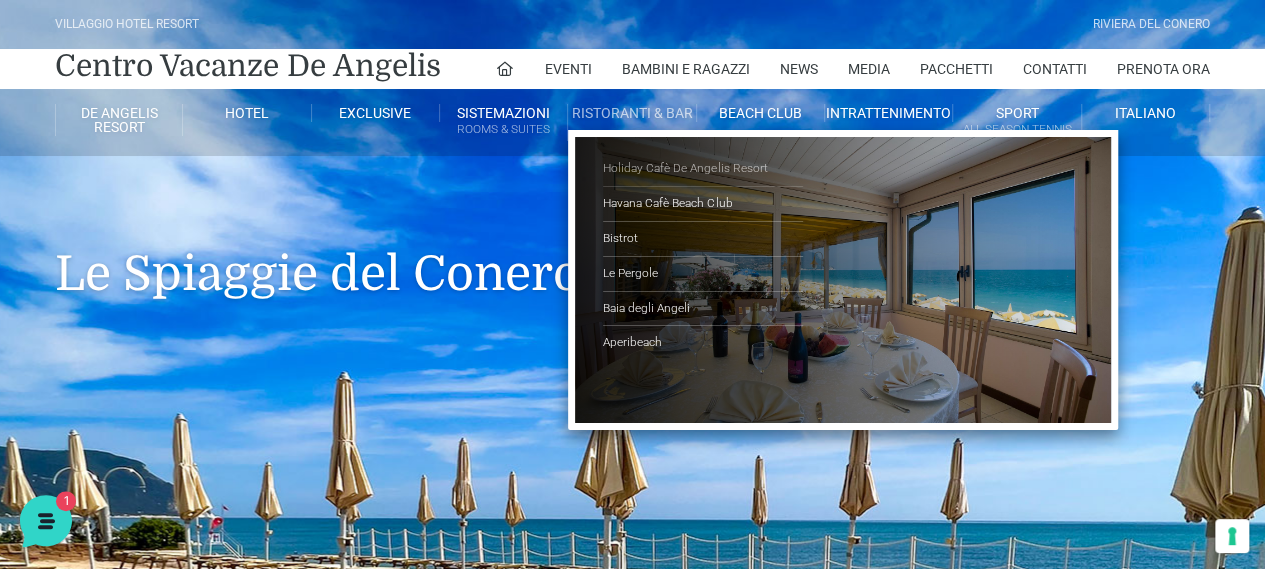click on "Holiday Cafè De Angelis Resort" at bounding box center (703, 169) 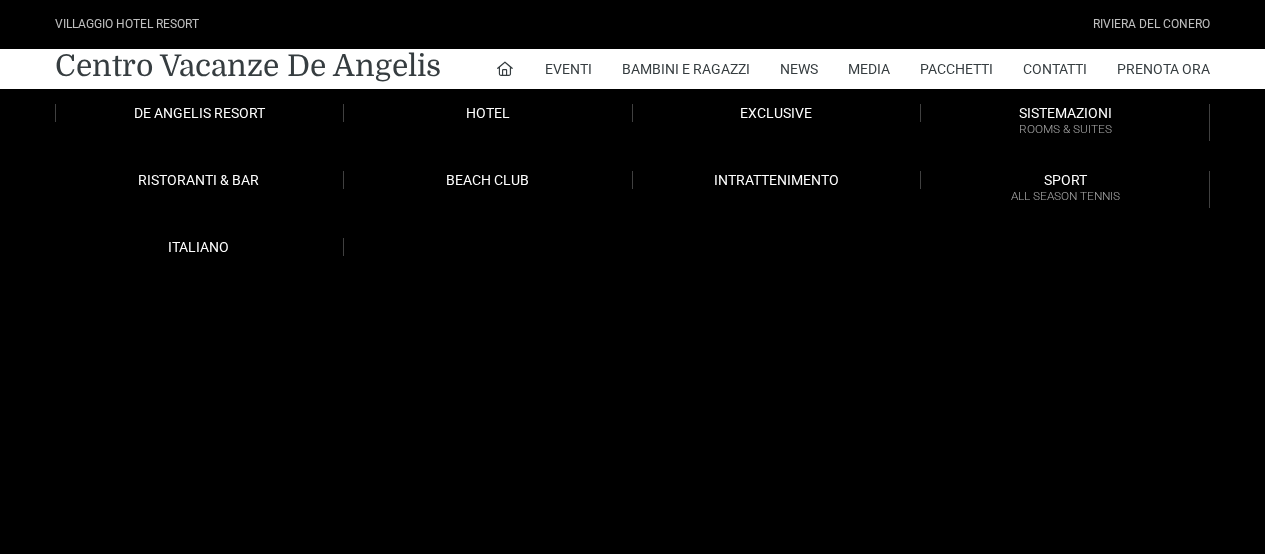 scroll, scrollTop: 0, scrollLeft: 0, axis: both 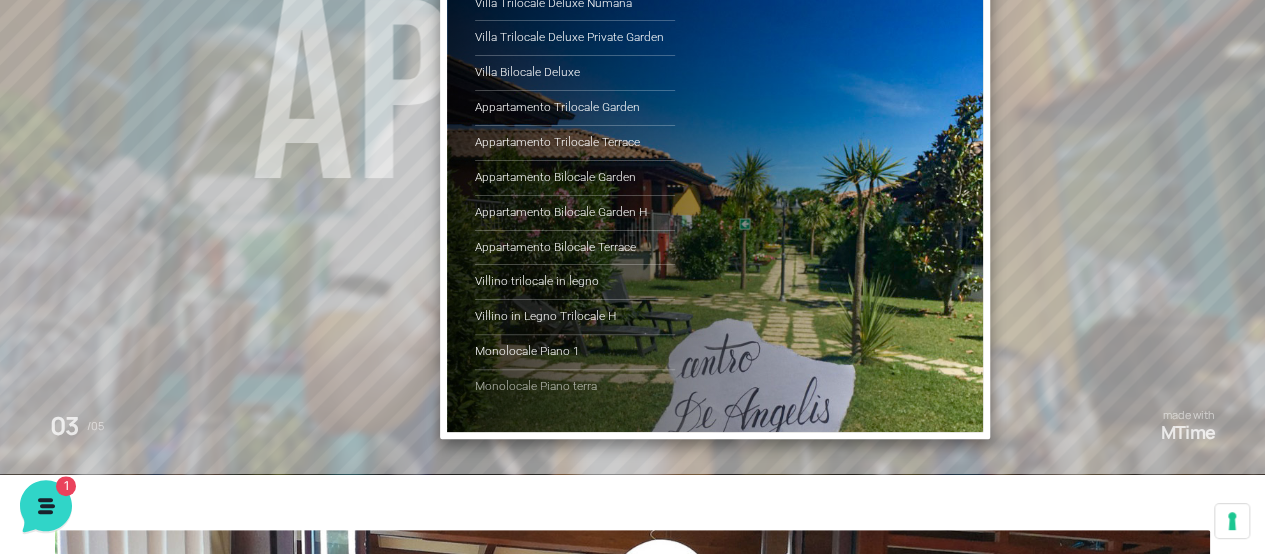 click on "Monolocale Piano terra" at bounding box center [575, 387] 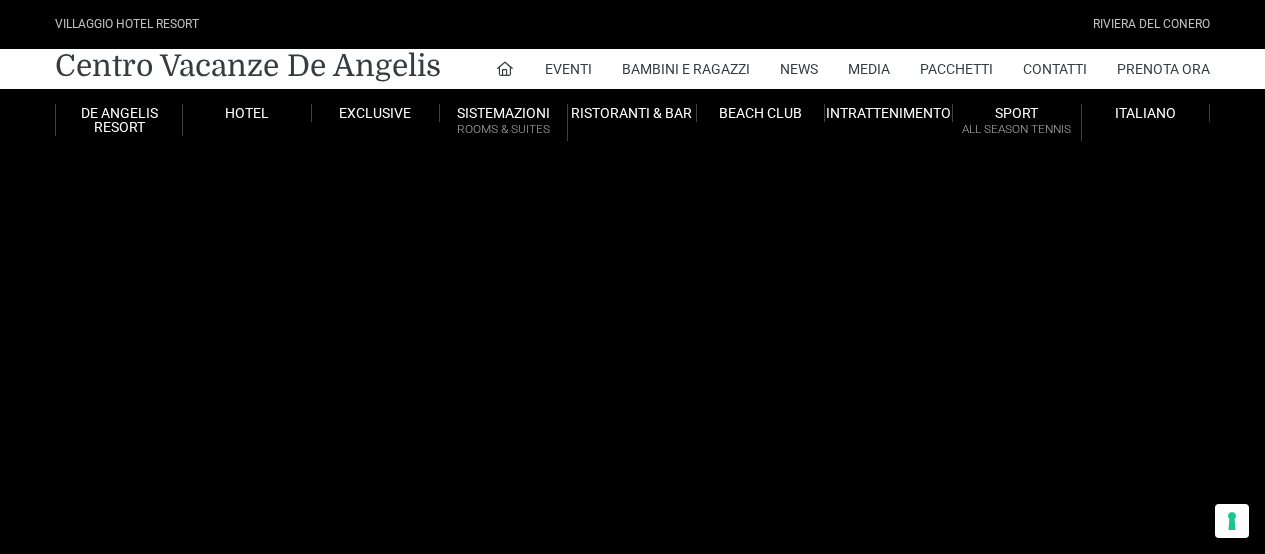 scroll, scrollTop: 0, scrollLeft: 0, axis: both 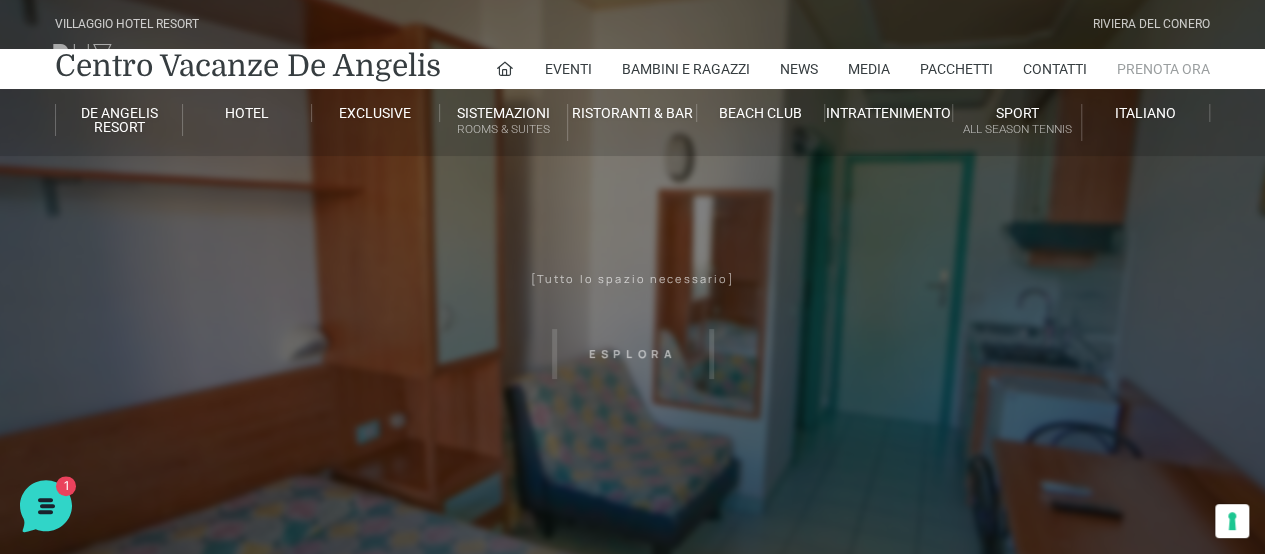 click on "Prenota Ora" at bounding box center [1163, 69] 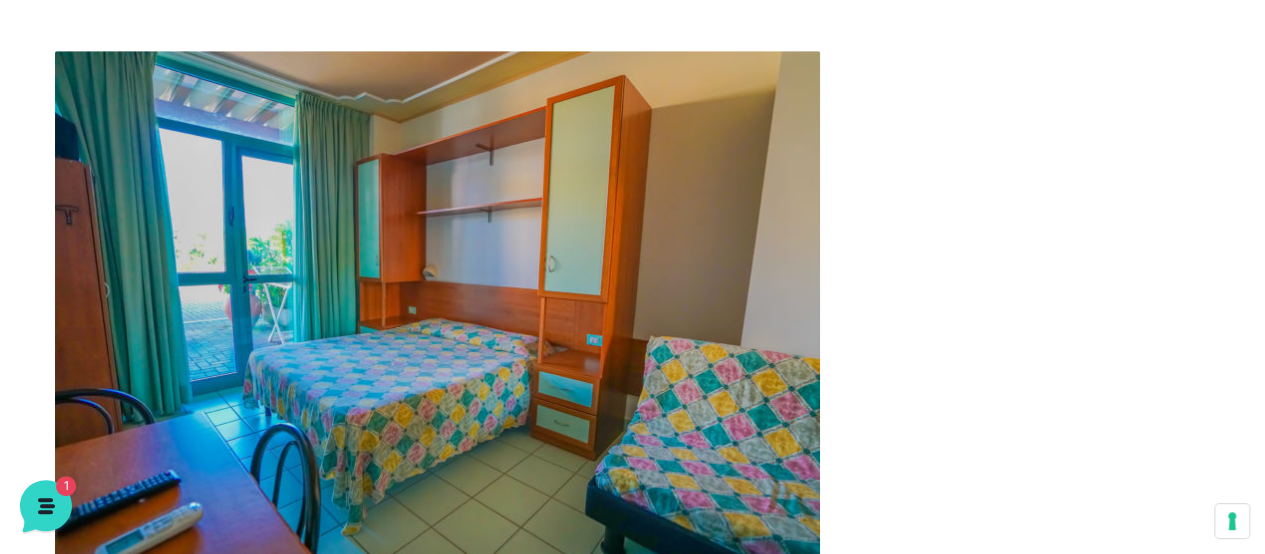 scroll, scrollTop: 500, scrollLeft: 0, axis: vertical 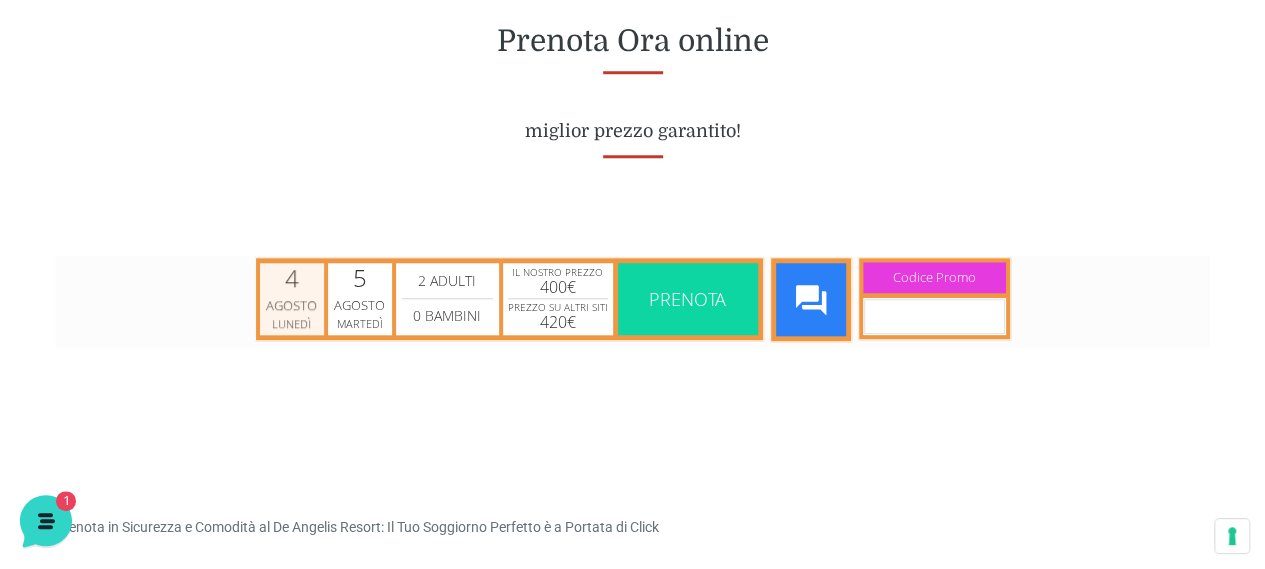 click on "Agosto" at bounding box center [292, 305] 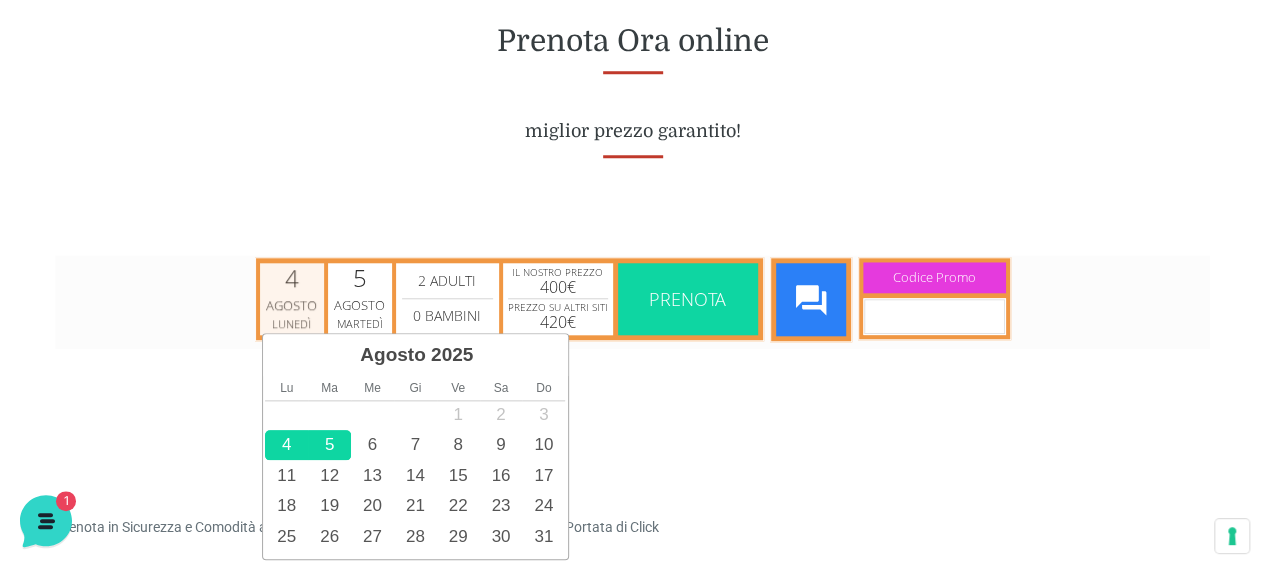 scroll, scrollTop: 0, scrollLeft: 8, axis: horizontal 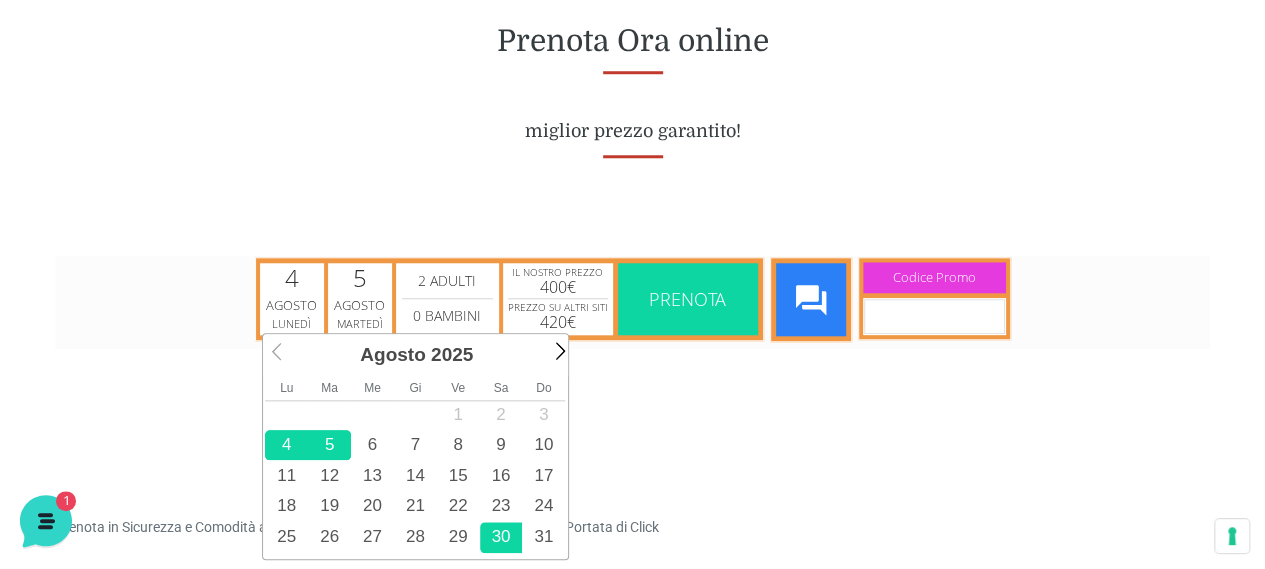 click on "30" at bounding box center (501, 536) 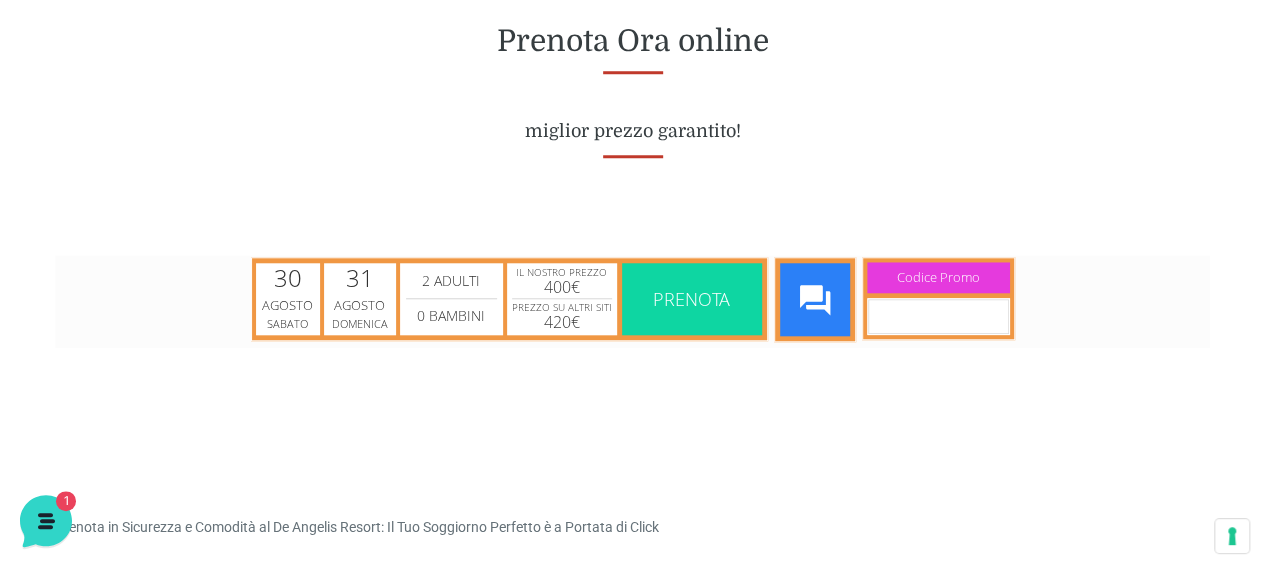 scroll, scrollTop: 0, scrollLeft: 0, axis: both 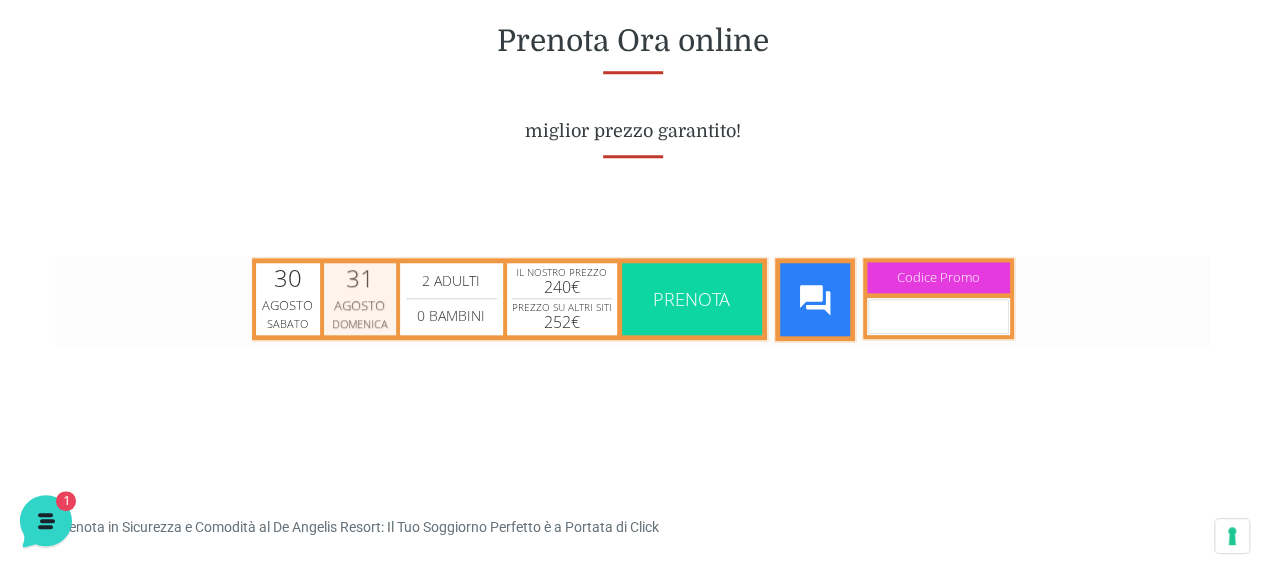 click on "Agosto" at bounding box center (360, 305) 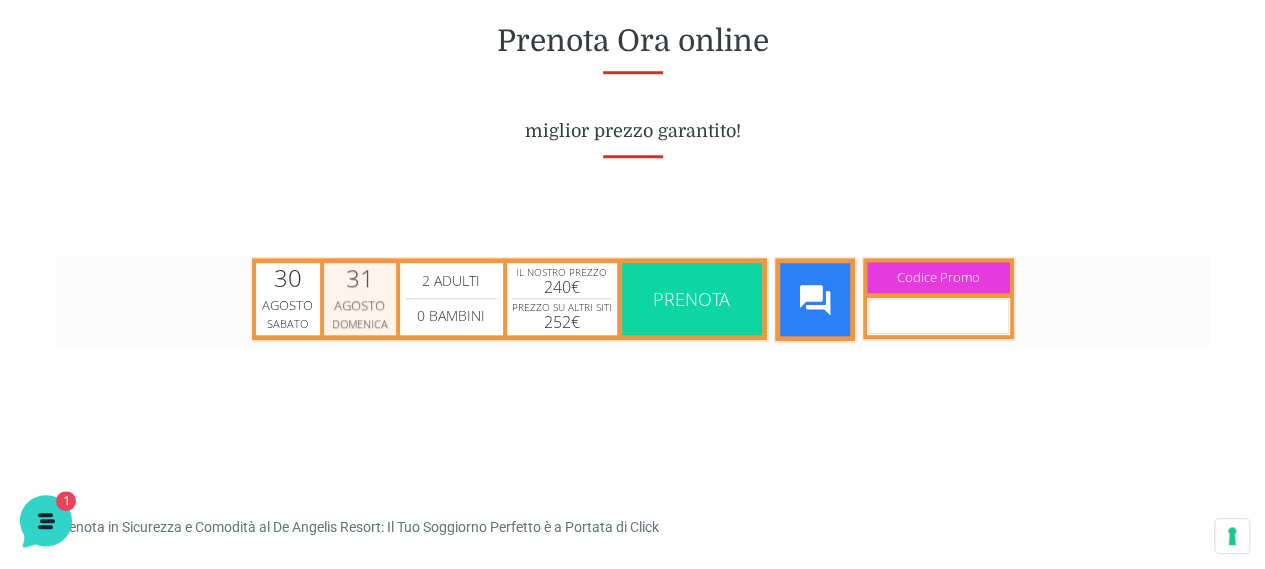 scroll, scrollTop: 0, scrollLeft: 0, axis: both 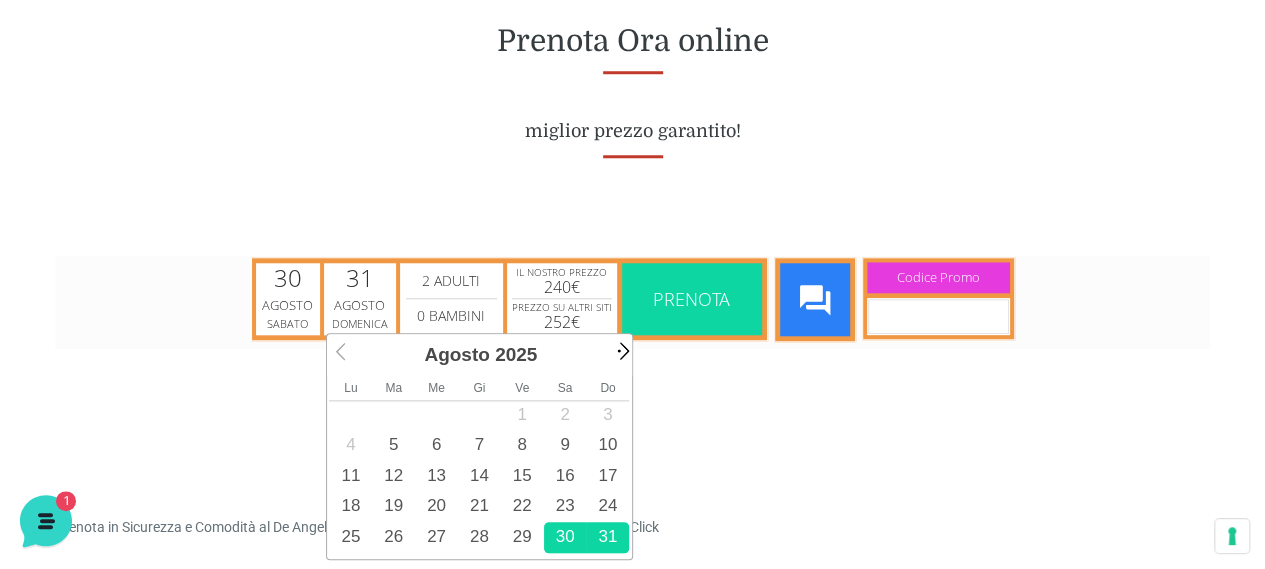 click on "Next" at bounding box center [621, 349] 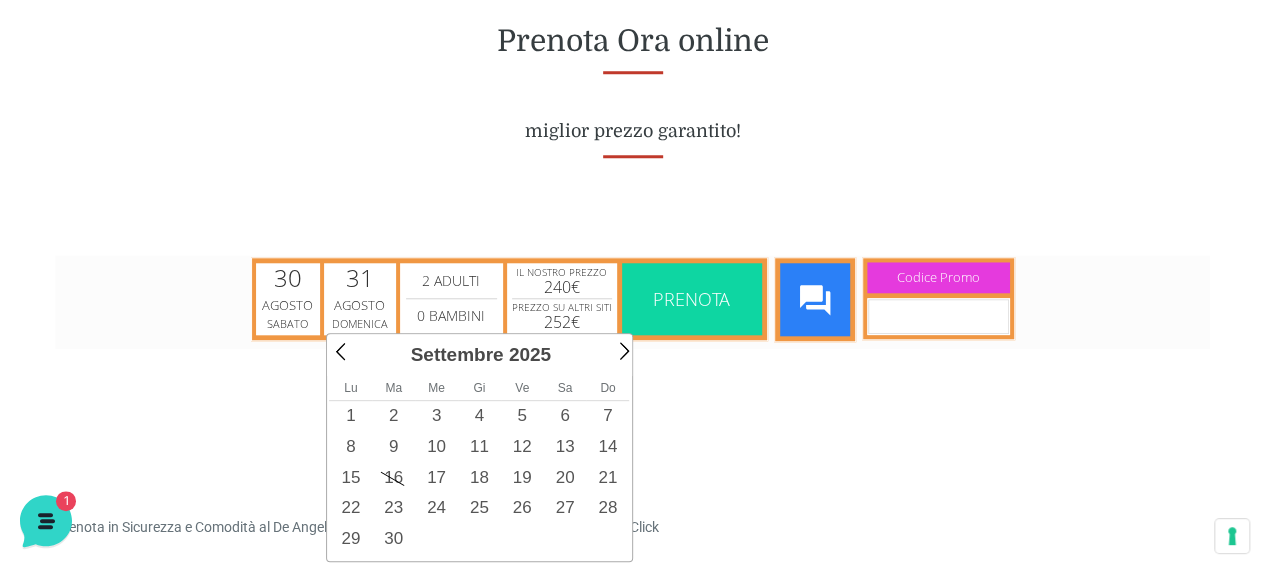 scroll, scrollTop: 0, scrollLeft: 0, axis: both 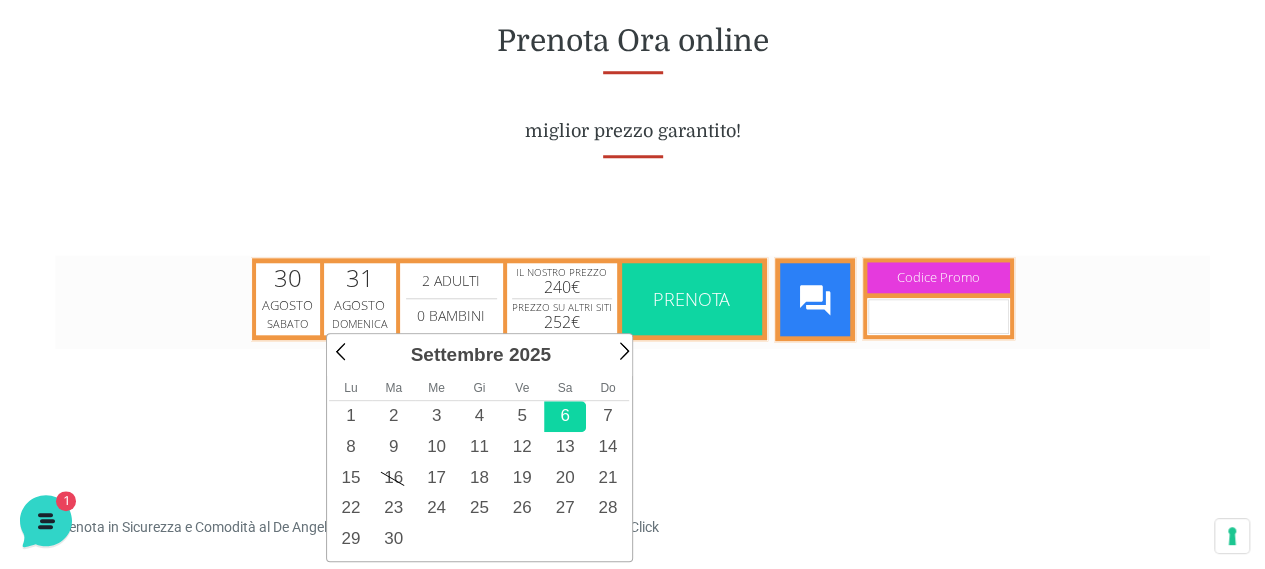 click on "6" at bounding box center (565, 415) 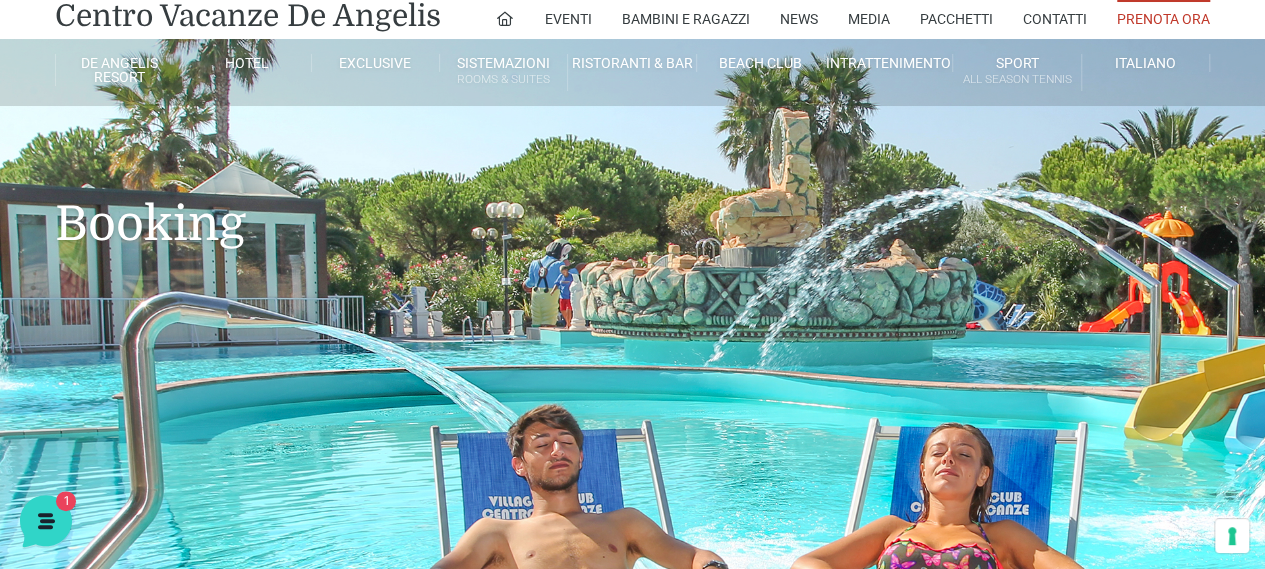 scroll, scrollTop: 0, scrollLeft: 0, axis: both 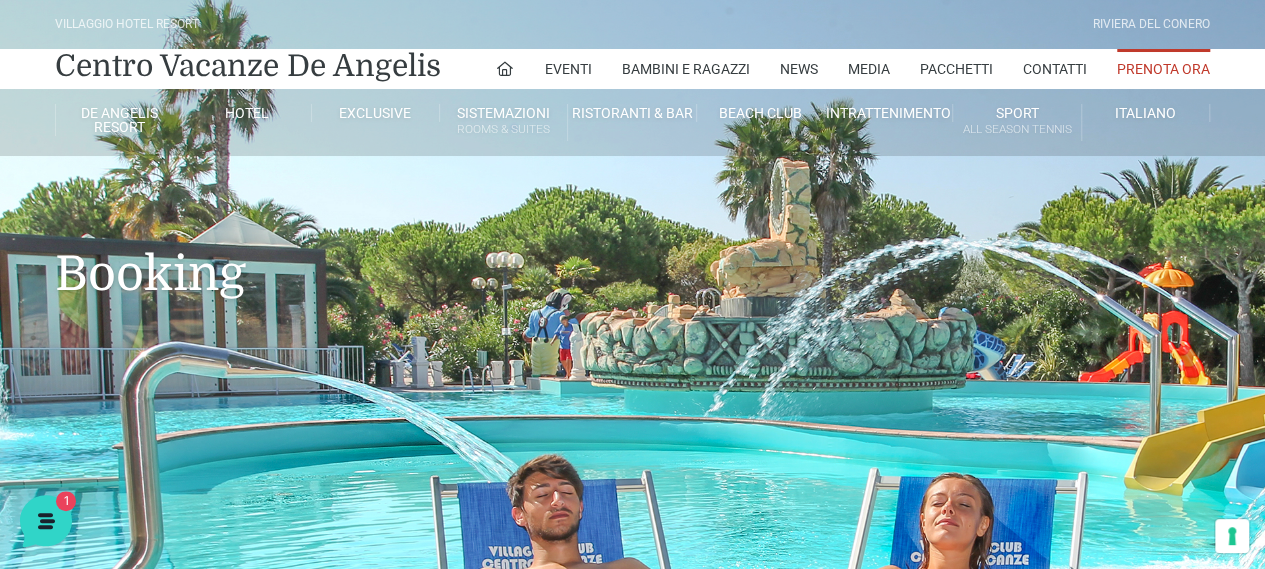 click on "Villaggio Hotel Resort
Riviera Del Conero
Centro Vacanze De Angelis
Eventi
Miss Italia
Cerimonie
Team building
Bambini e Ragazzi
Holly Beach Club
Holly Teeny Club
Holly Young Club
Piscine
Iscrizioni Holly Club
News
Media
Pacchetti
Contatti
Prenota Ora
De Angelis Resort
Parco Piscine
Oasi Naturale
Cappellina
Sala Convegni
Le Marche
Store
Concierge
Colonnina Ricarica
Mappa del Villaggio
Hotel
Suite Prestige
Camera Prestige
Camera Suite H
Sala Meeting
Exclusive
Villa Luxury
Dimora Padronale
Villa 601 Alpine
Villa Classic
Bilocale Garden Gold
Sistemazioni Rooms & Suites
Villa Trilocale Deluxe Numana
Villa Trilocale Deluxe Private Garden
Villa Bilocale Deluxe
Appartamento Trilocale Garden" at bounding box center (632, 400) 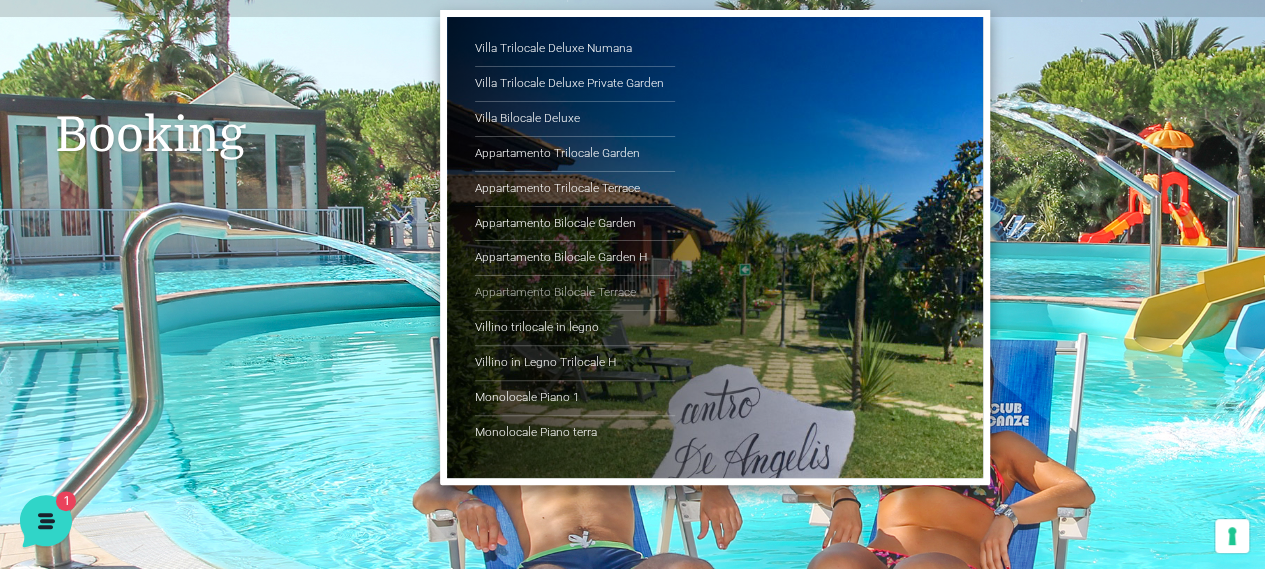 scroll, scrollTop: 166, scrollLeft: 0, axis: vertical 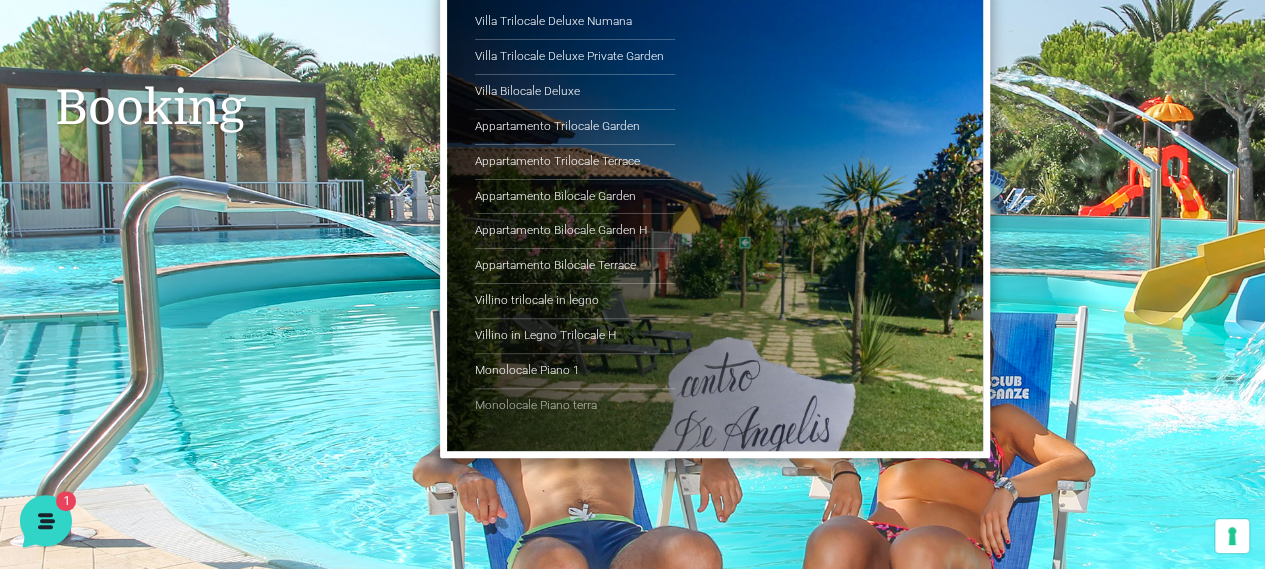 click on "Monolocale Piano terra" at bounding box center (575, 406) 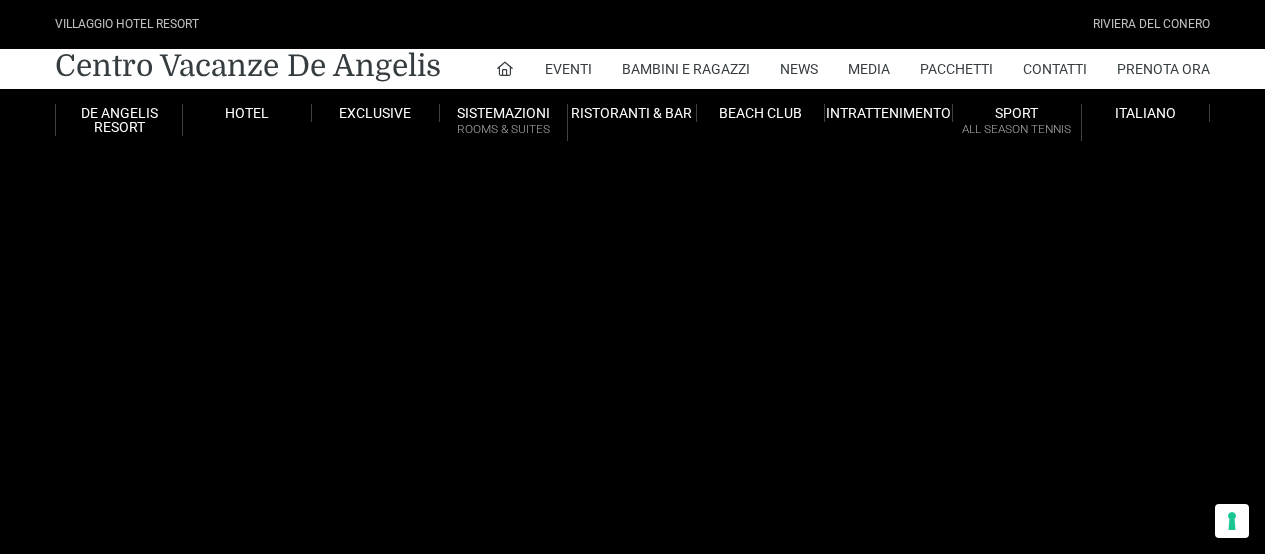scroll, scrollTop: 0, scrollLeft: 0, axis: both 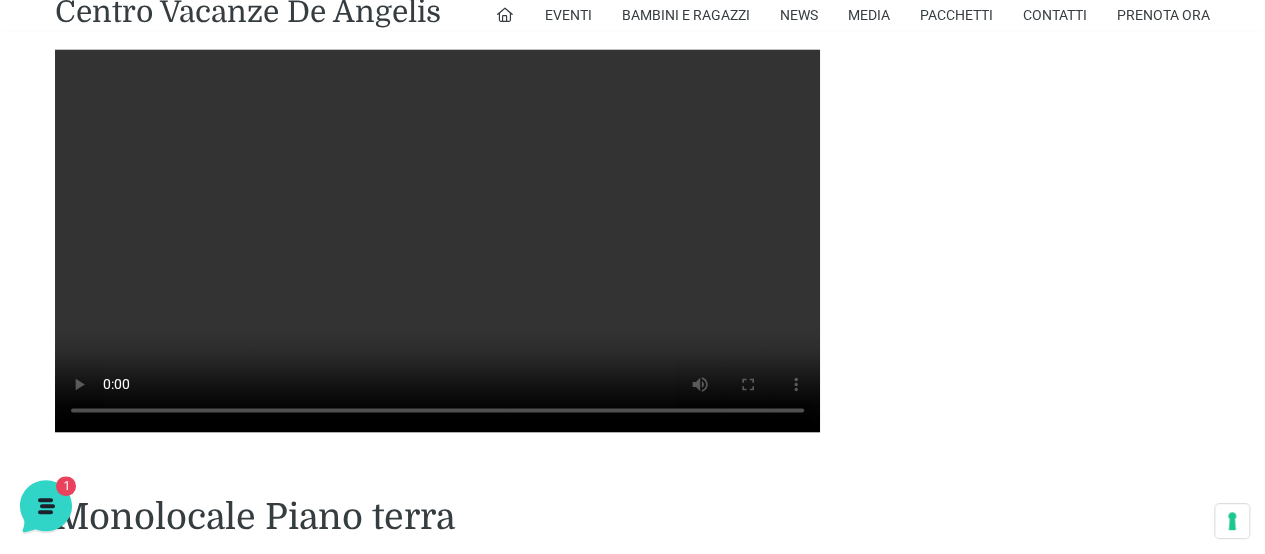 type 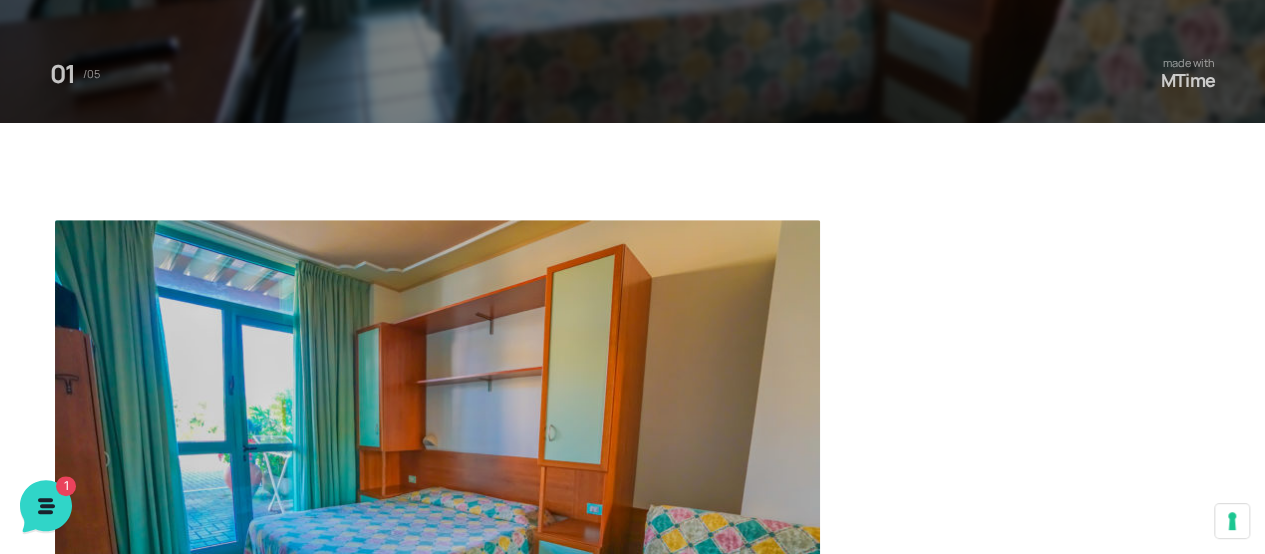scroll, scrollTop: 833, scrollLeft: 0, axis: vertical 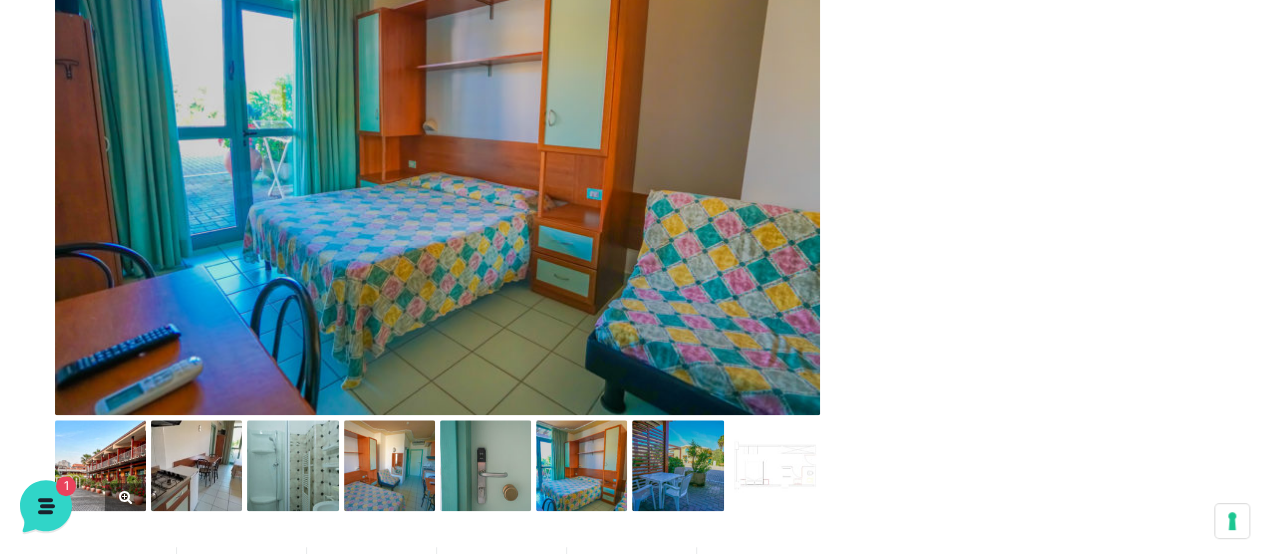 click at bounding box center (100, 465) 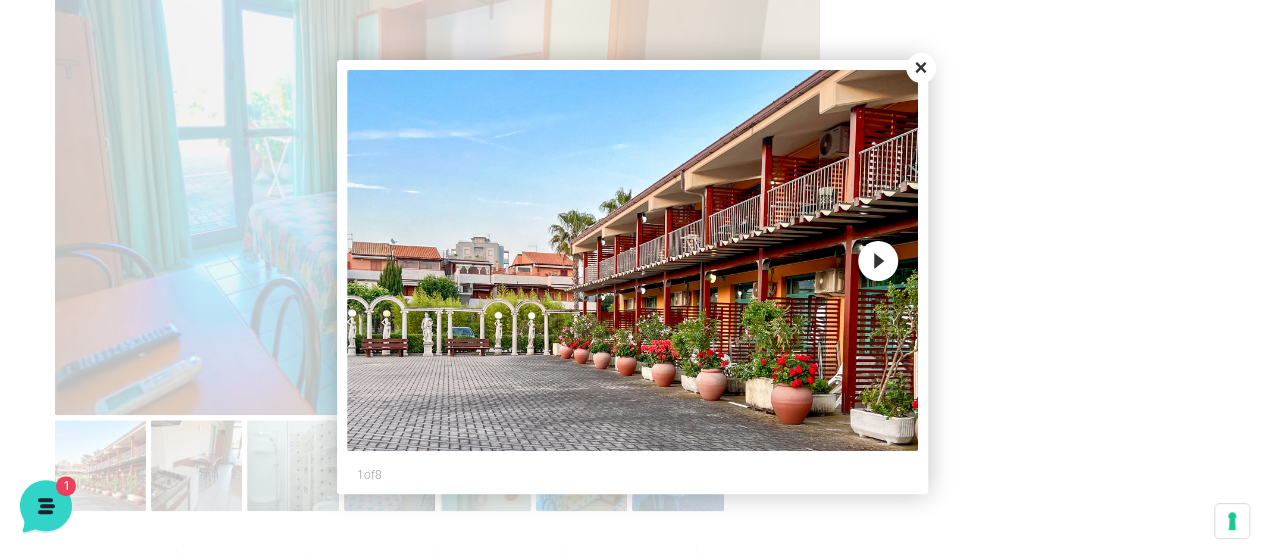 click on "Next" at bounding box center [878, 261] 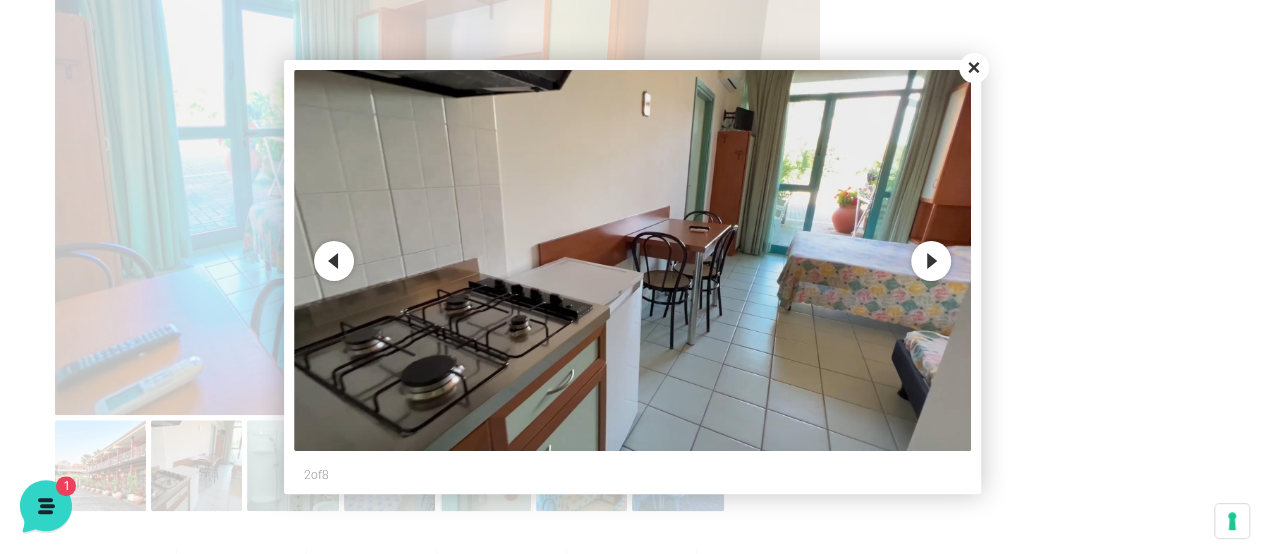 click on "Next" at bounding box center [931, 261] 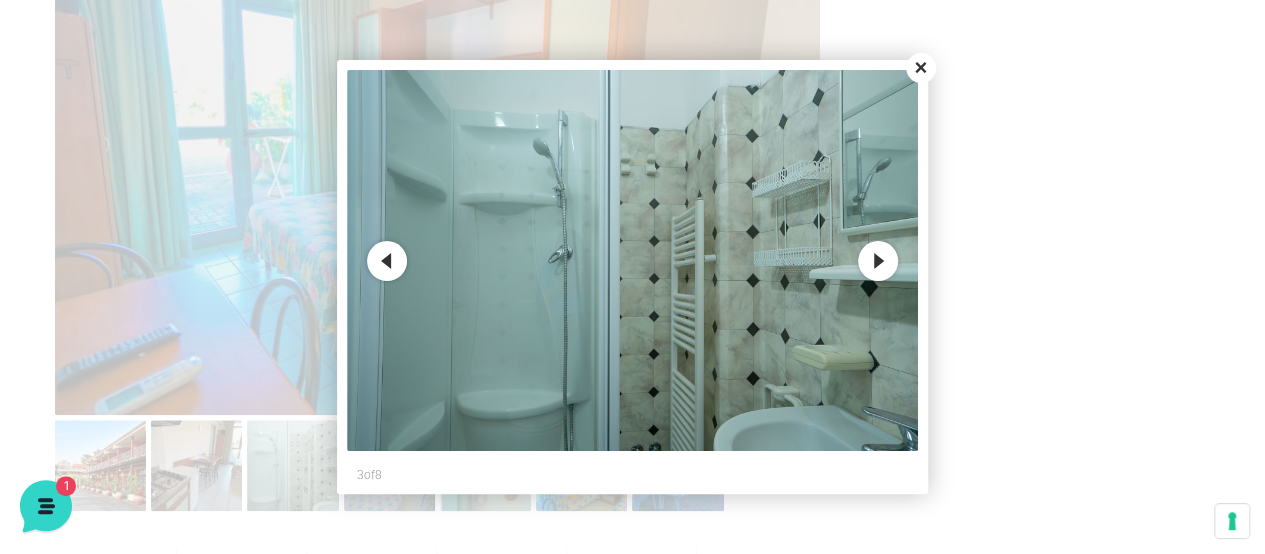 click on "Next" at bounding box center [878, 261] 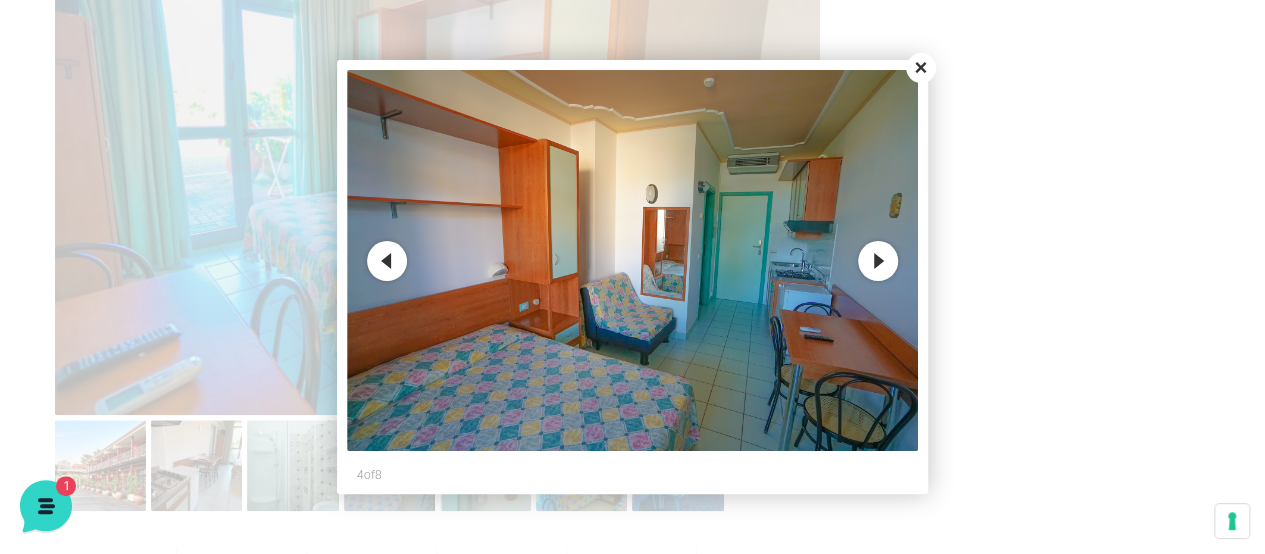 click on "Next" at bounding box center [878, 261] 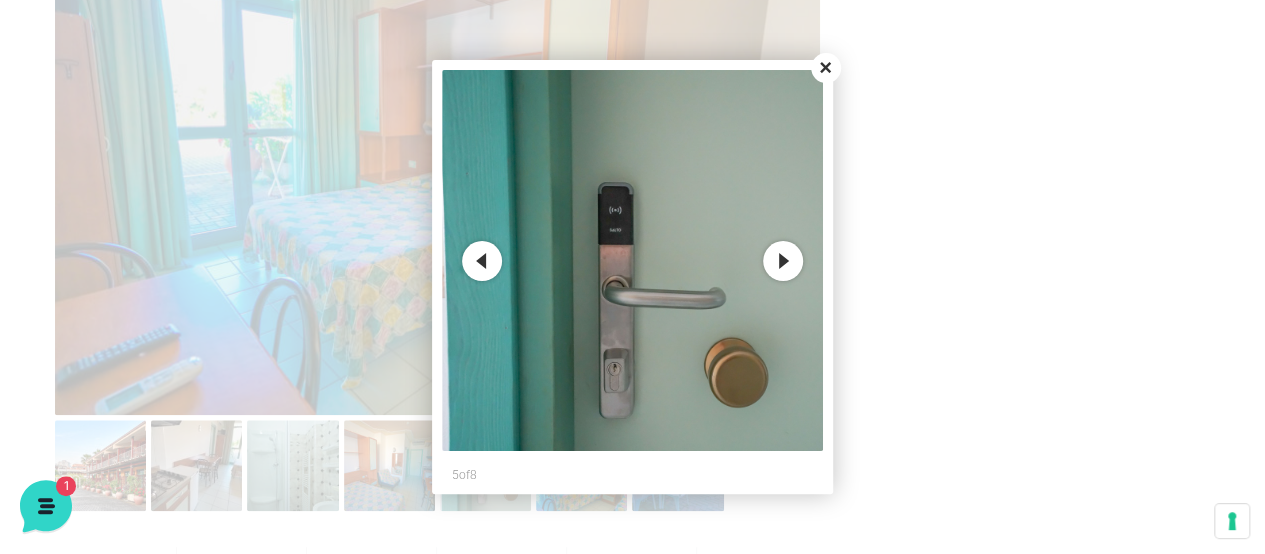click on "Next" at bounding box center (783, 261) 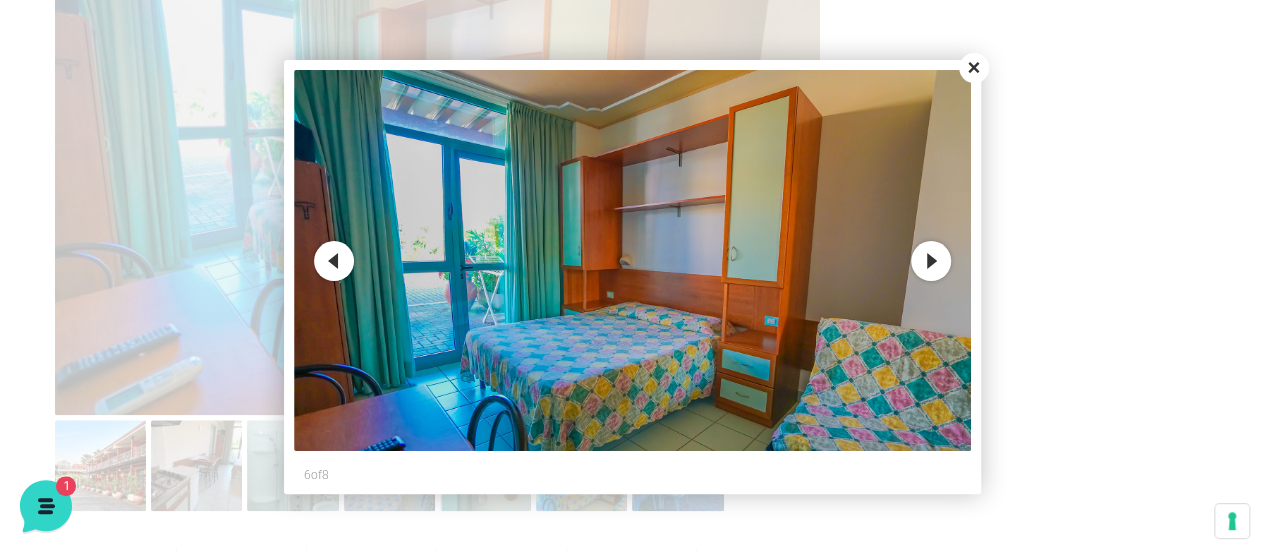 click on "Next" at bounding box center (931, 261) 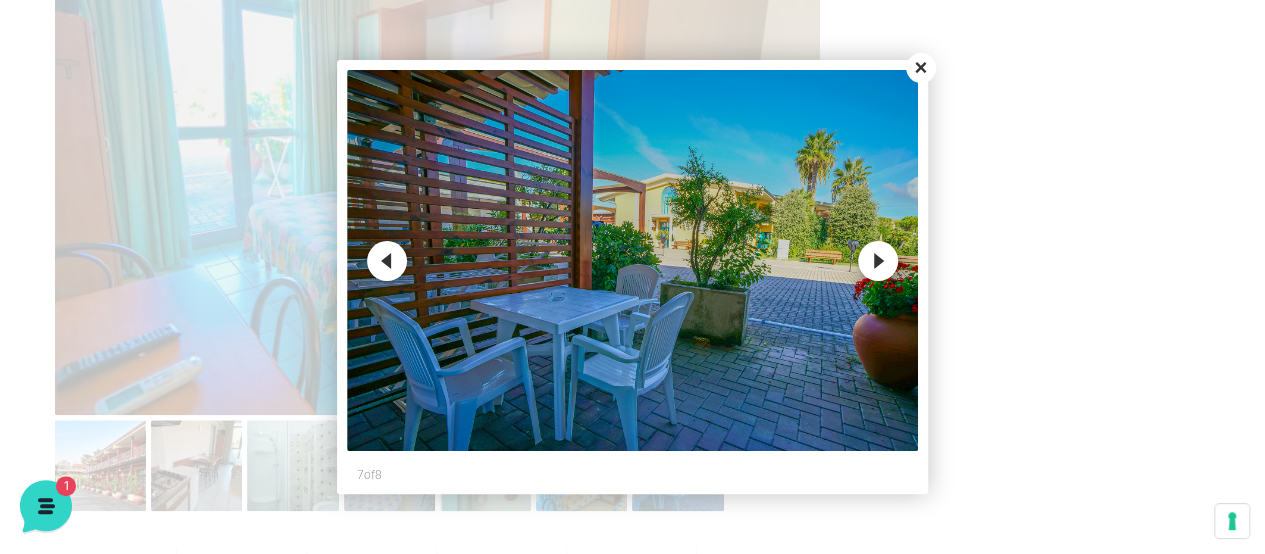 click on "Next" at bounding box center [878, 261] 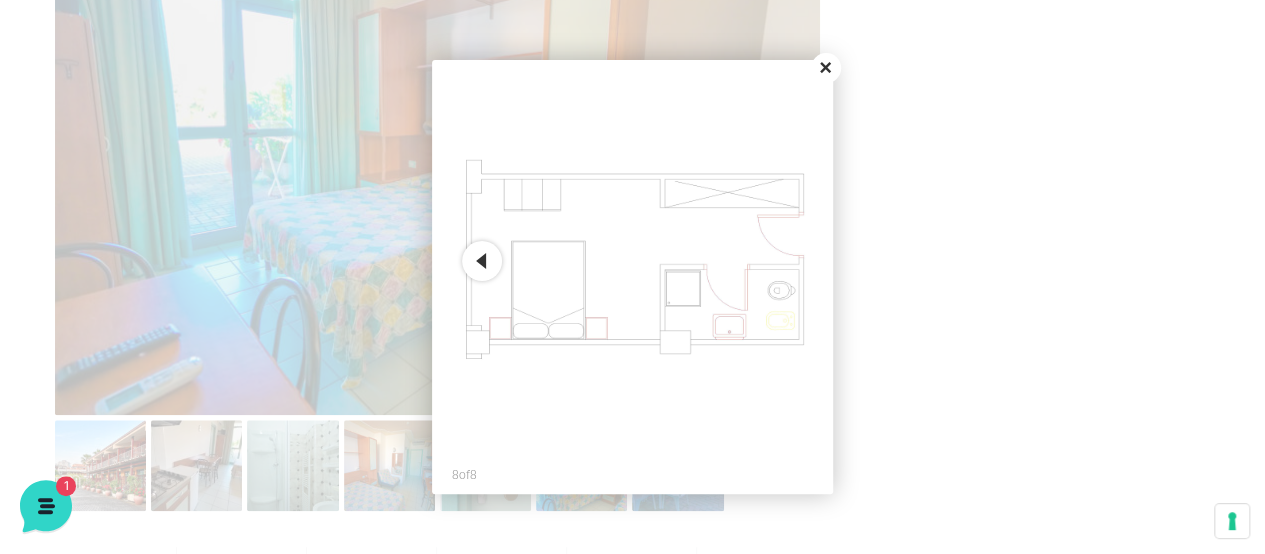 click on "Close" at bounding box center (826, 68) 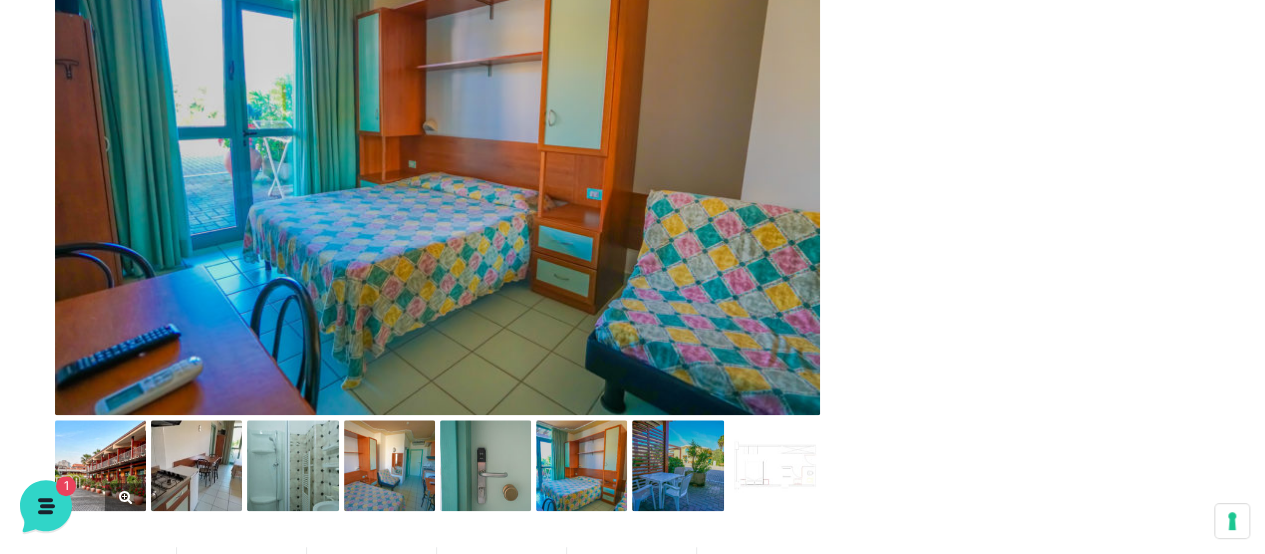 click at bounding box center [100, 465] 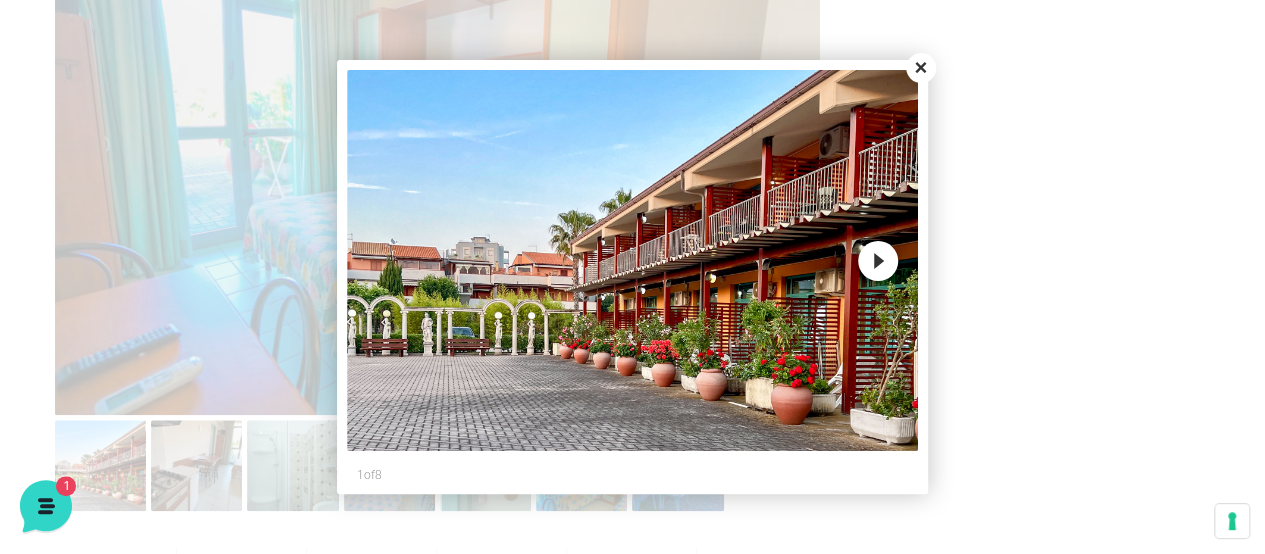 click on "Next" at bounding box center [878, 261] 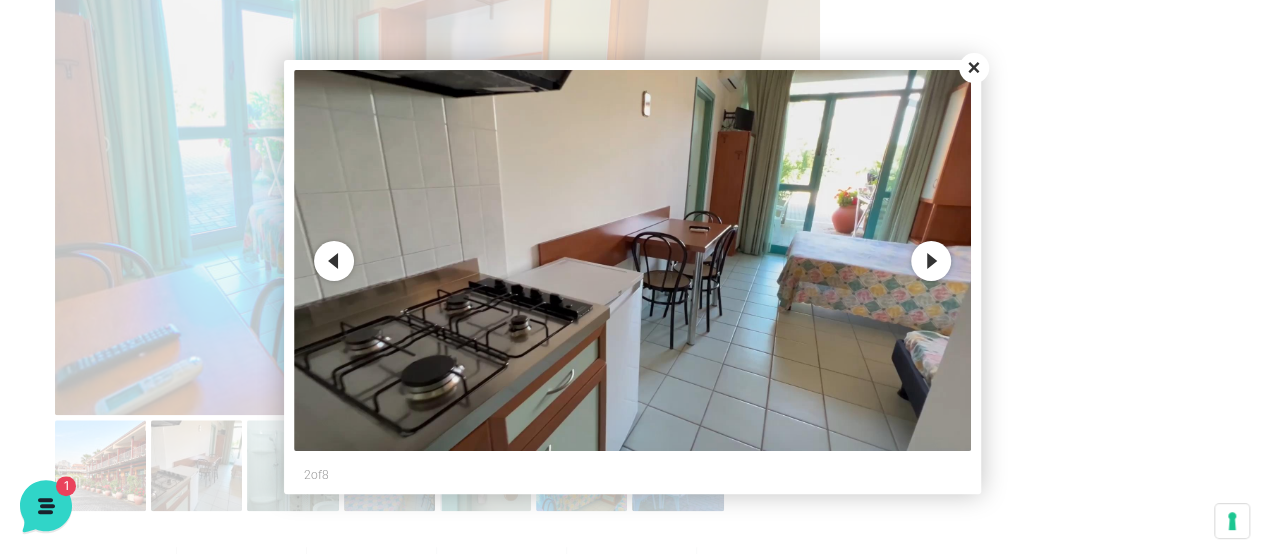 click on "Next" at bounding box center (931, 261) 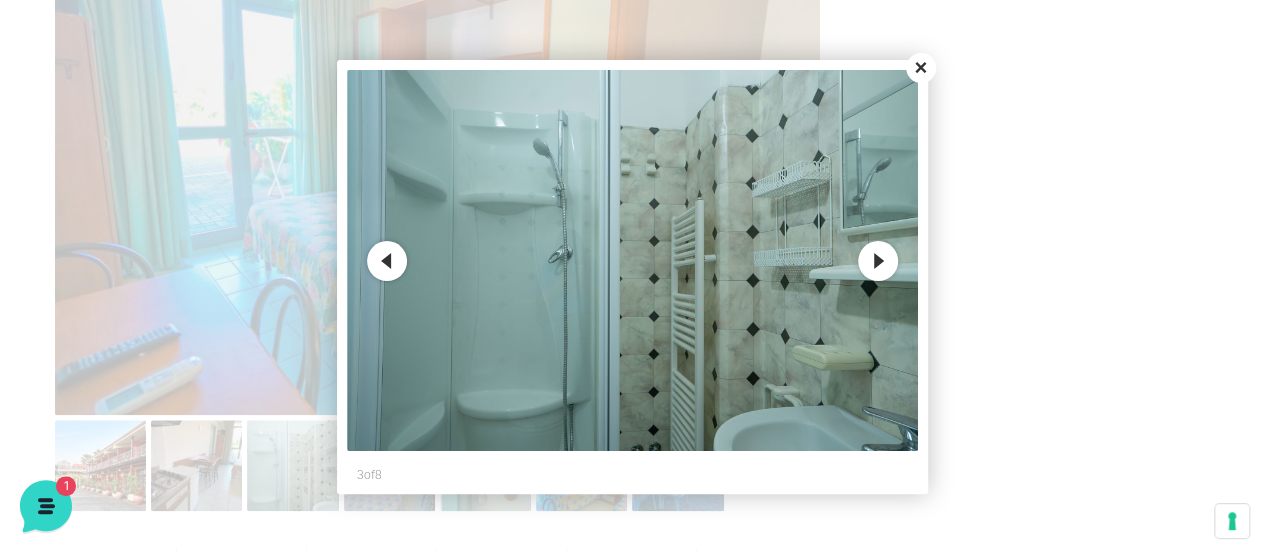 click on "Next" at bounding box center (878, 261) 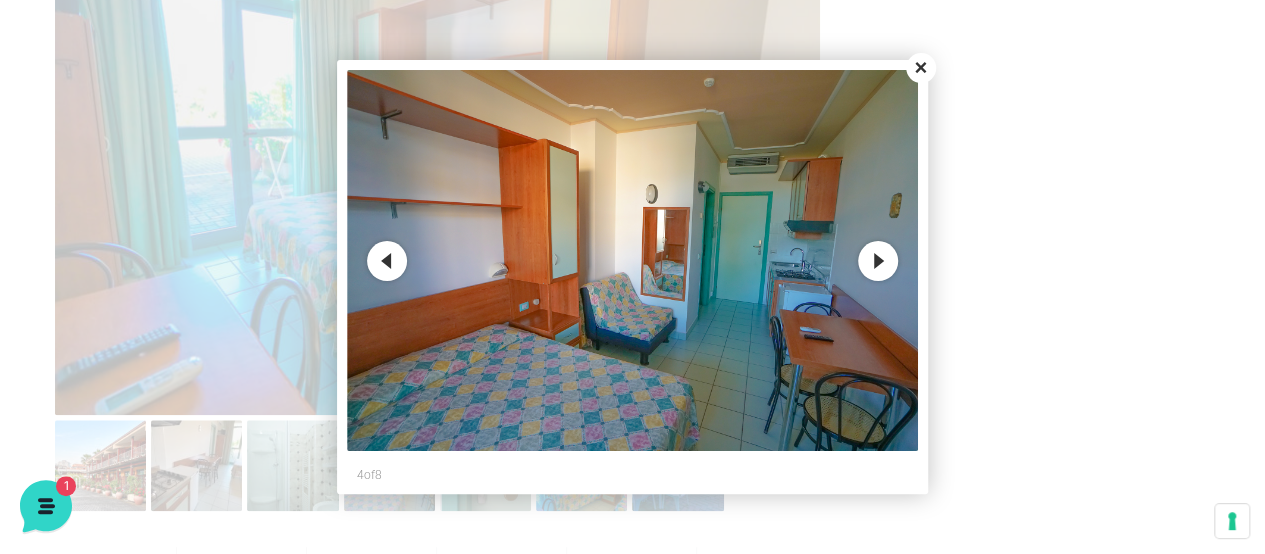 click on "Next" at bounding box center [878, 261] 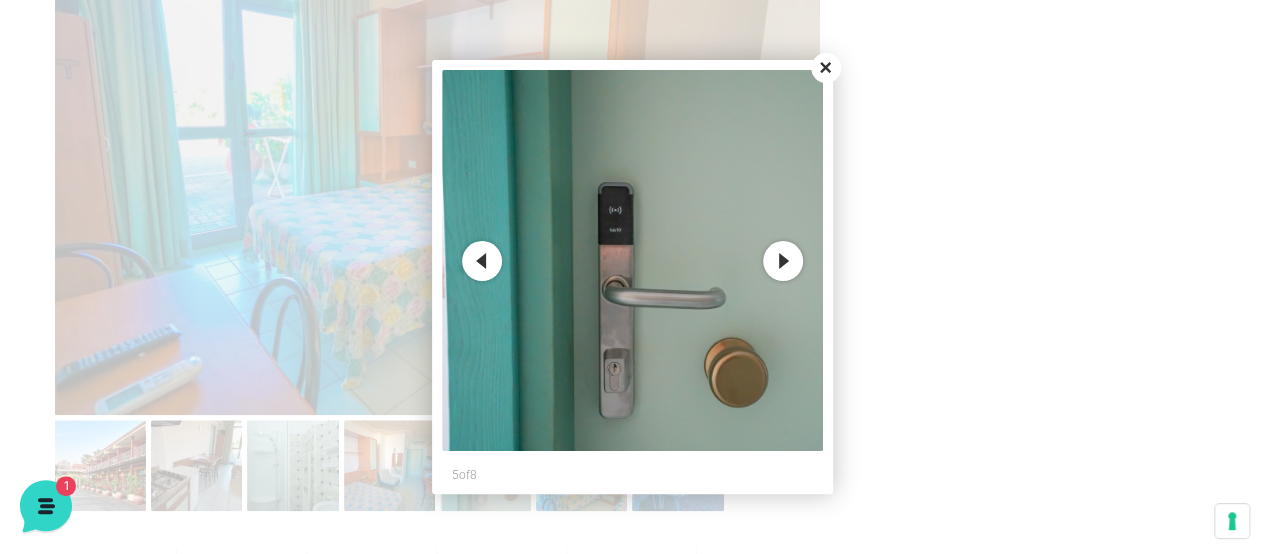 click on "Next" at bounding box center [783, 261] 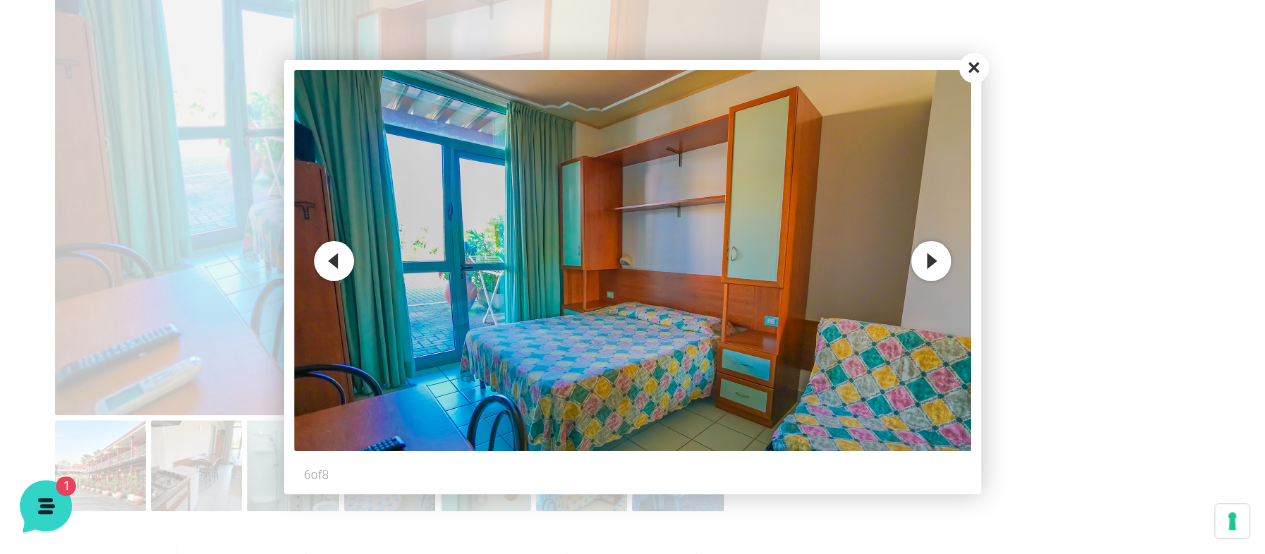click on "Next" at bounding box center (931, 261) 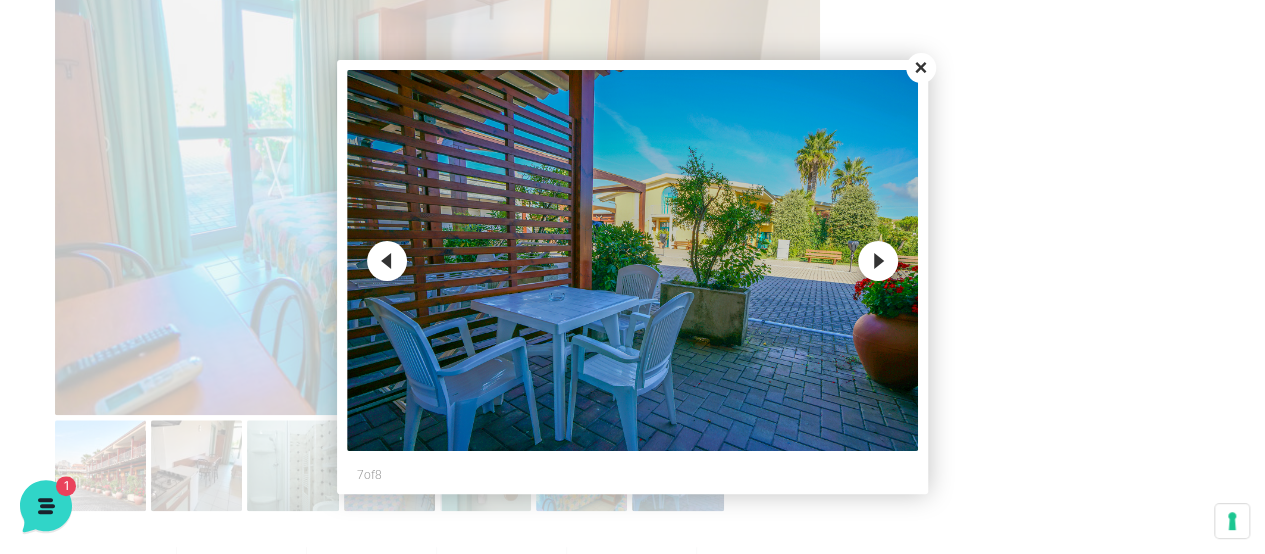 click on "Next" at bounding box center [878, 261] 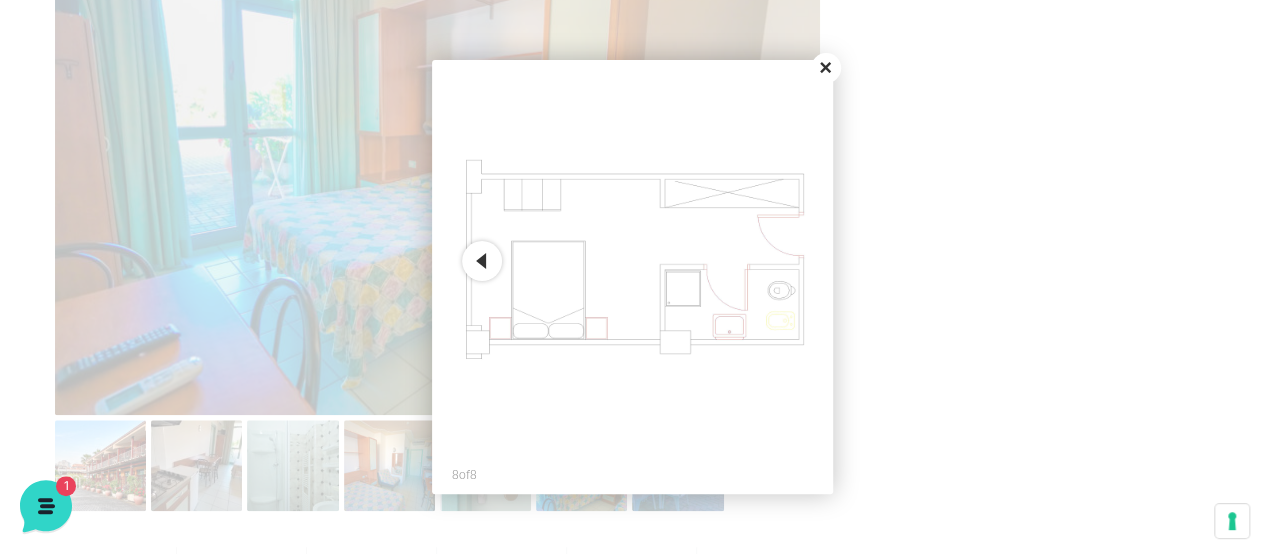click on "Close" at bounding box center [826, 68] 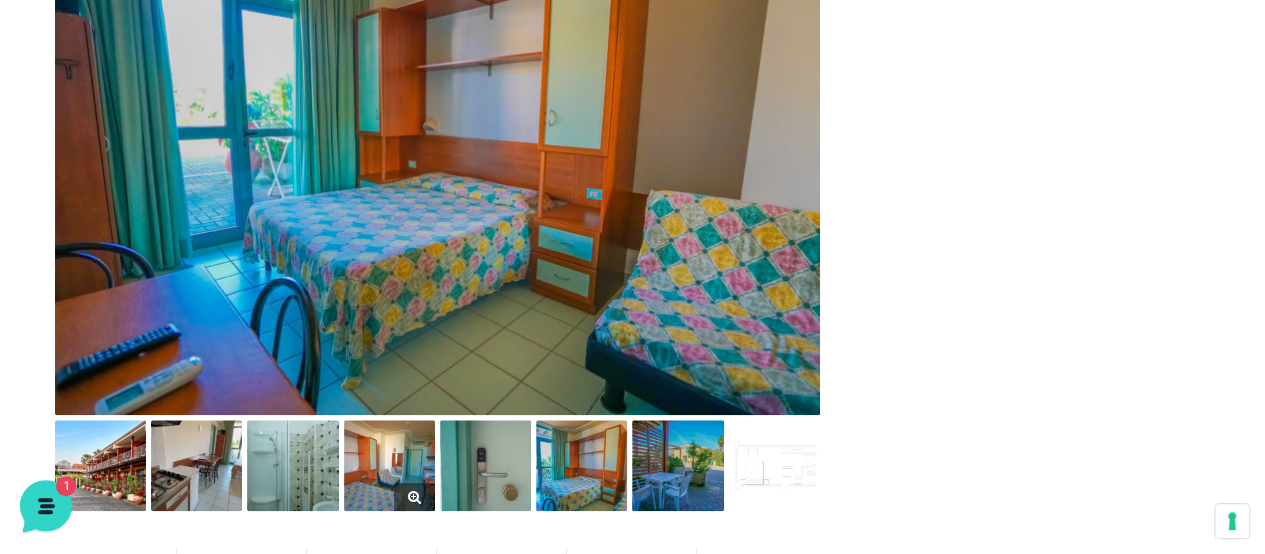 click at bounding box center [389, 465] 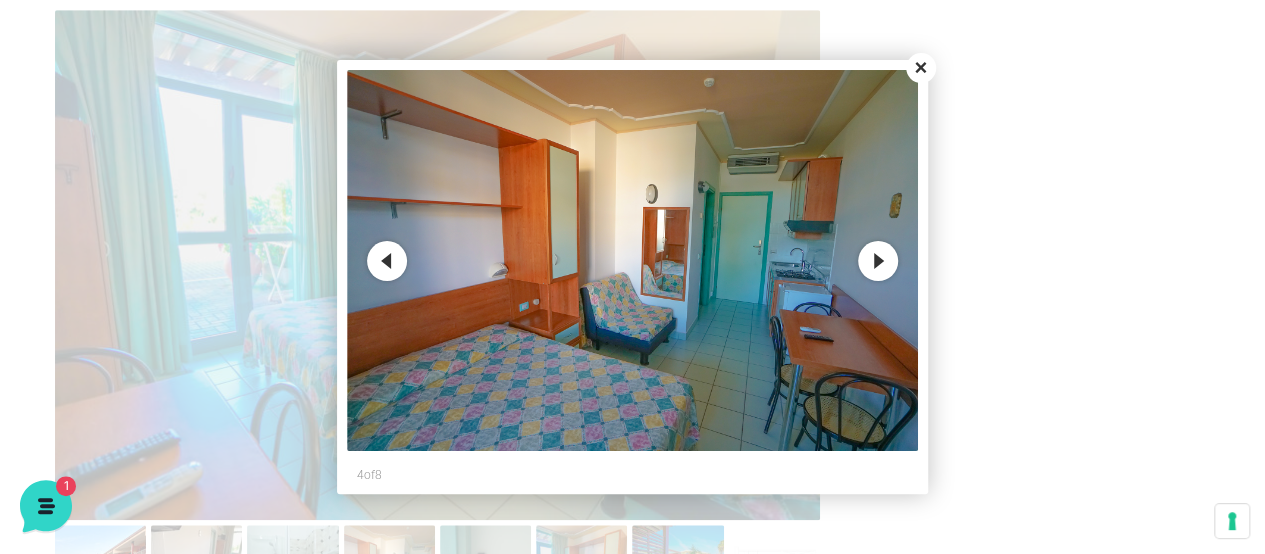 scroll, scrollTop: 666, scrollLeft: 0, axis: vertical 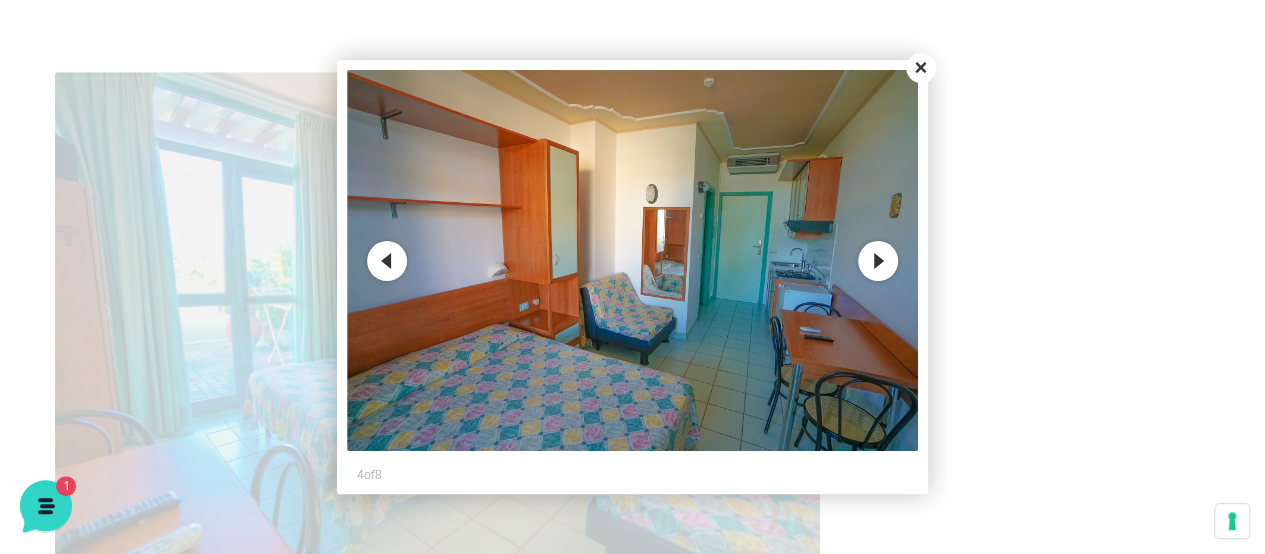 click on "Close" at bounding box center [921, 68] 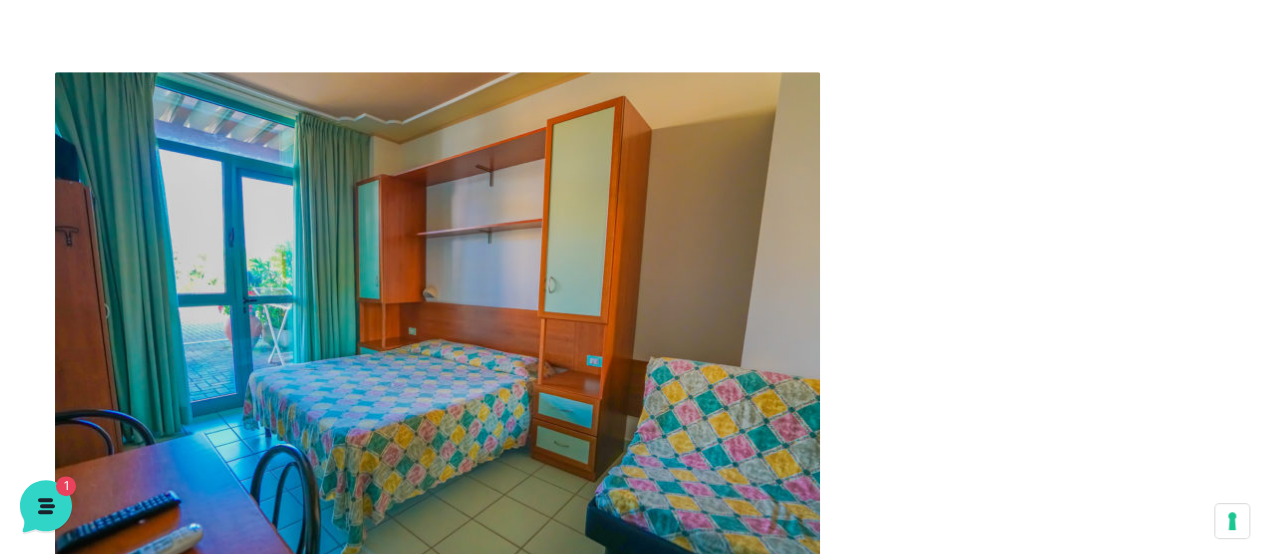 scroll, scrollTop: 833, scrollLeft: 0, axis: vertical 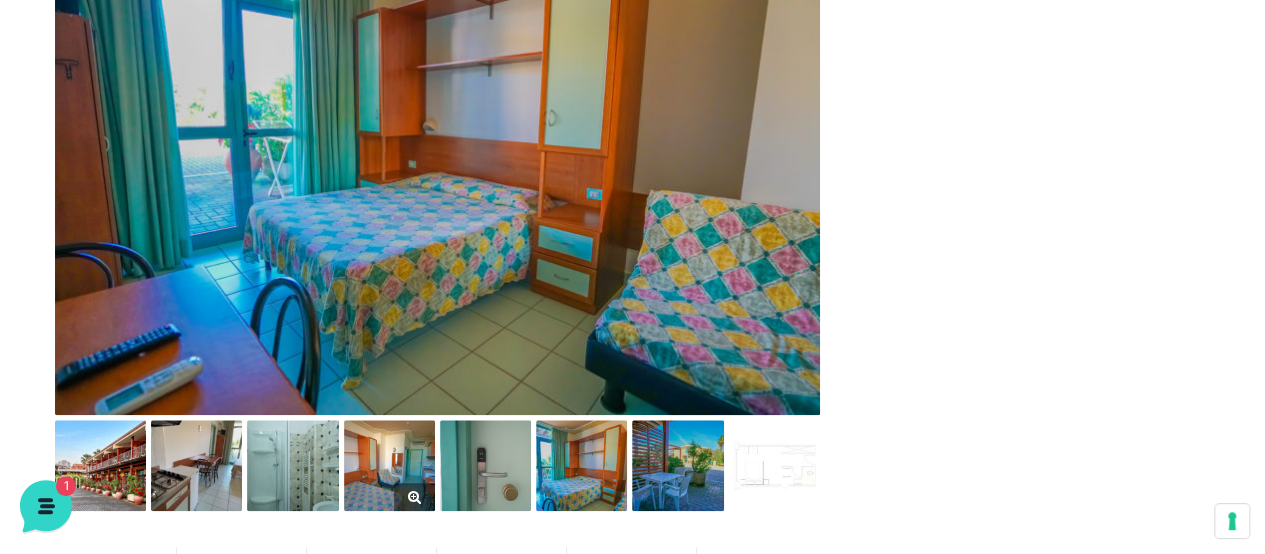 click at bounding box center [389, 465] 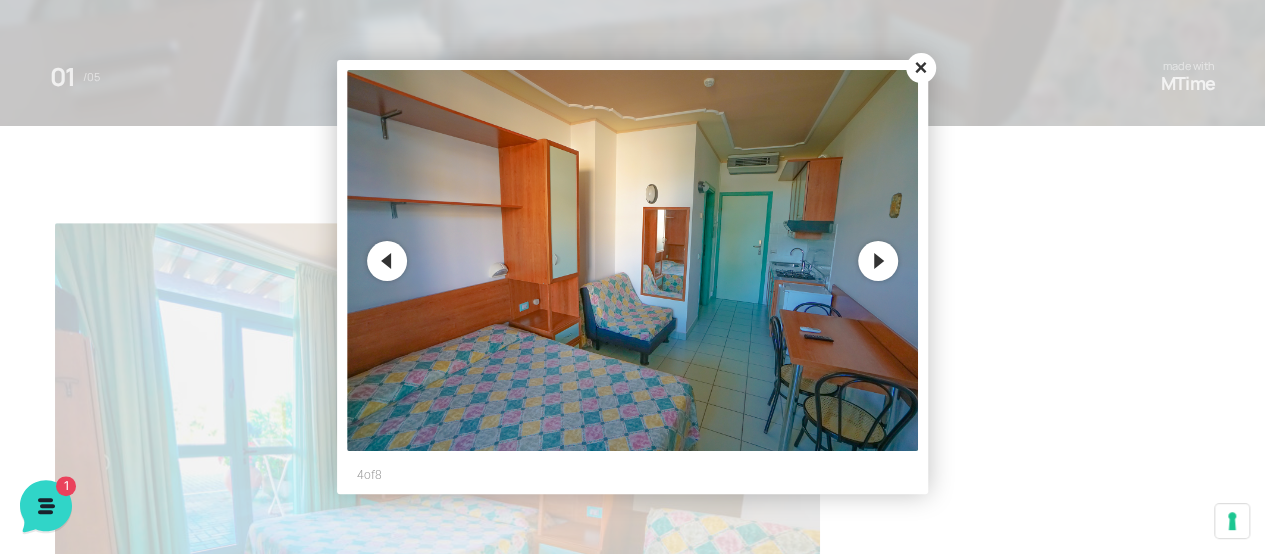 scroll, scrollTop: 500, scrollLeft: 0, axis: vertical 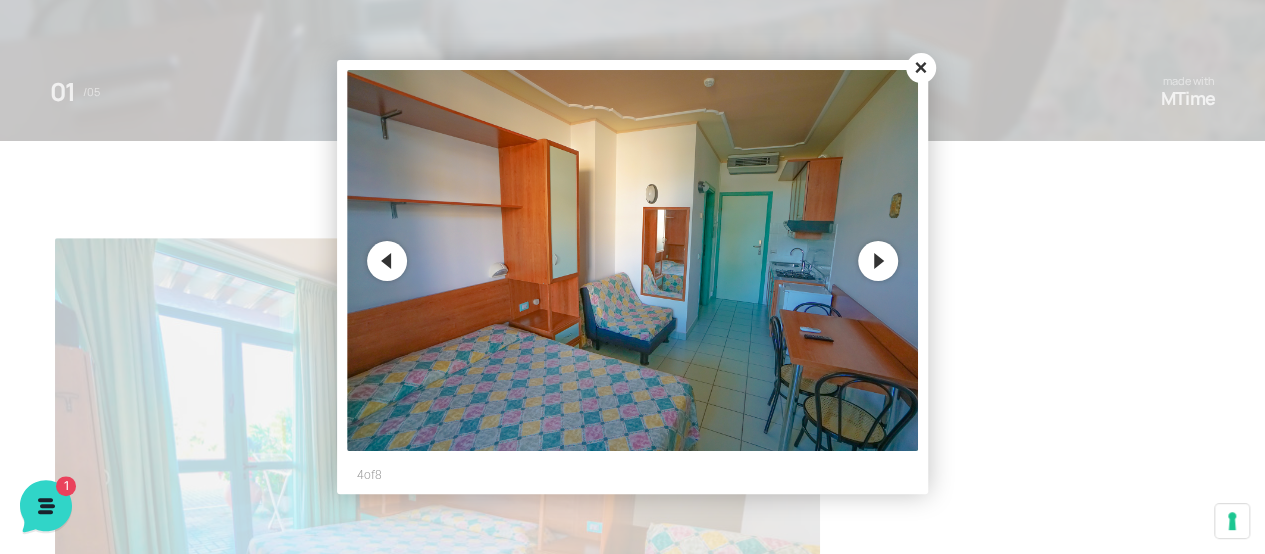click on "Close" at bounding box center (921, 68) 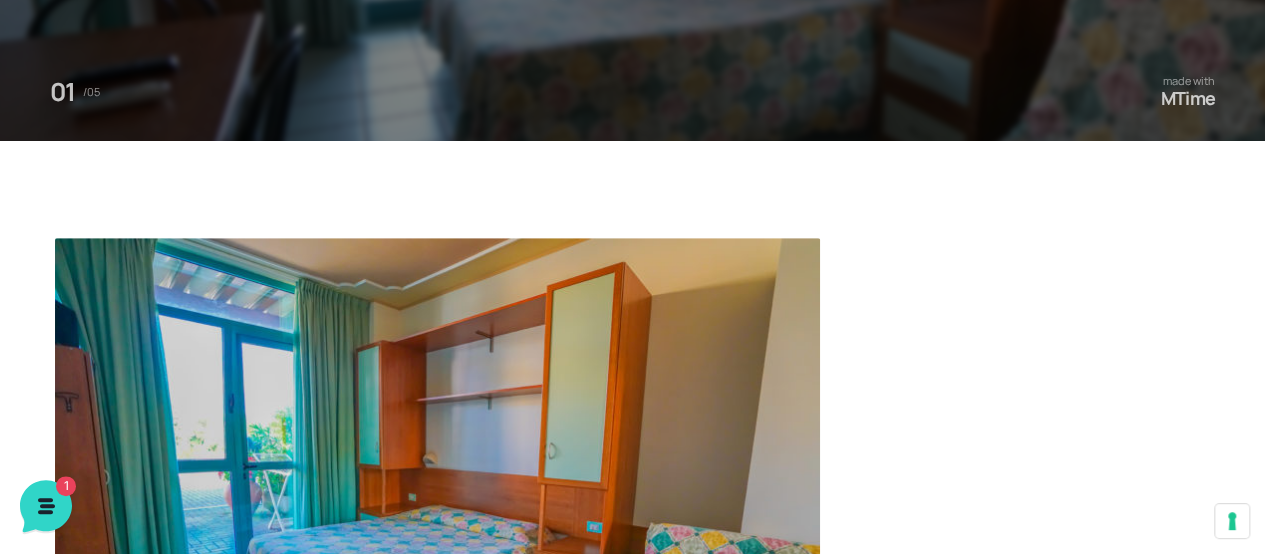 scroll, scrollTop: 0, scrollLeft: 0, axis: both 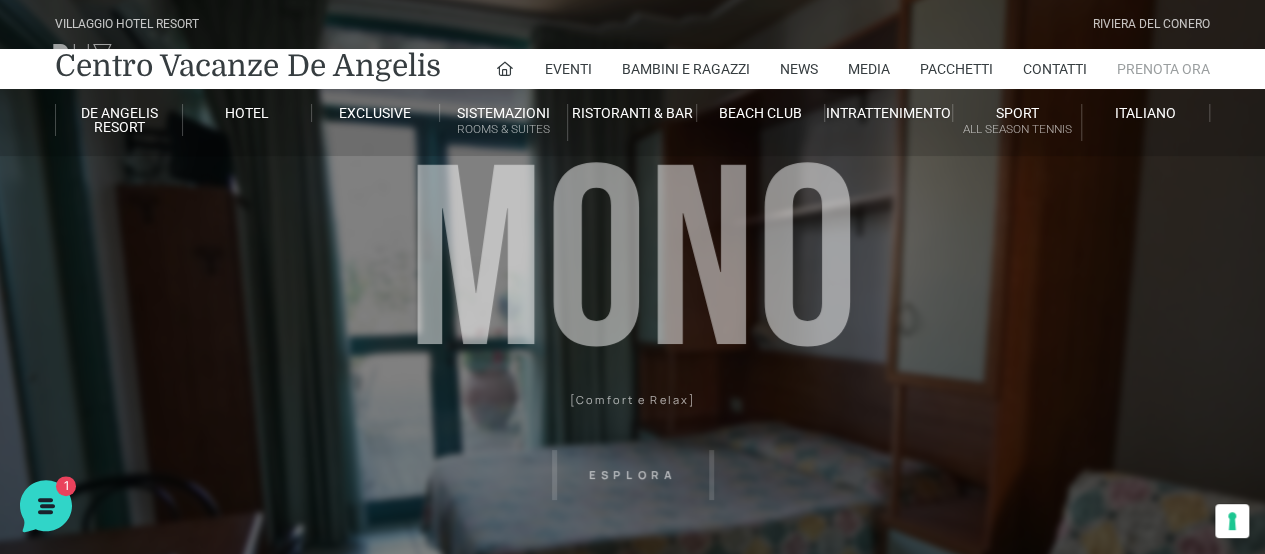 click on "Prenota Ora" at bounding box center (1163, 69) 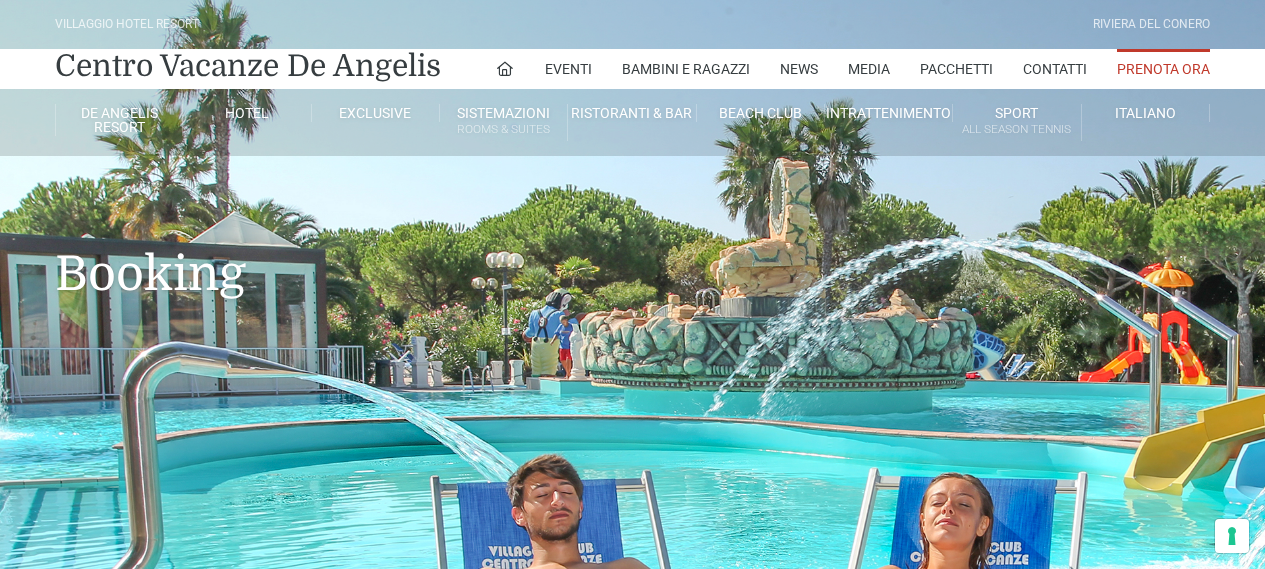 scroll, scrollTop: 0, scrollLeft: 0, axis: both 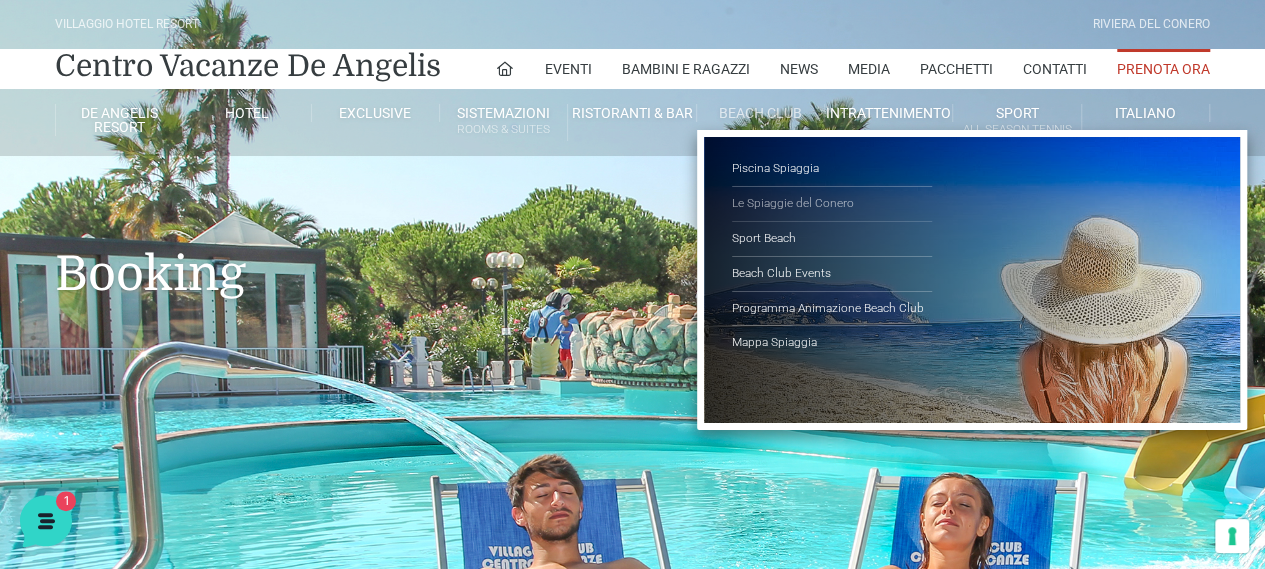 click on "Le Spiaggie del Conero" at bounding box center (832, 204) 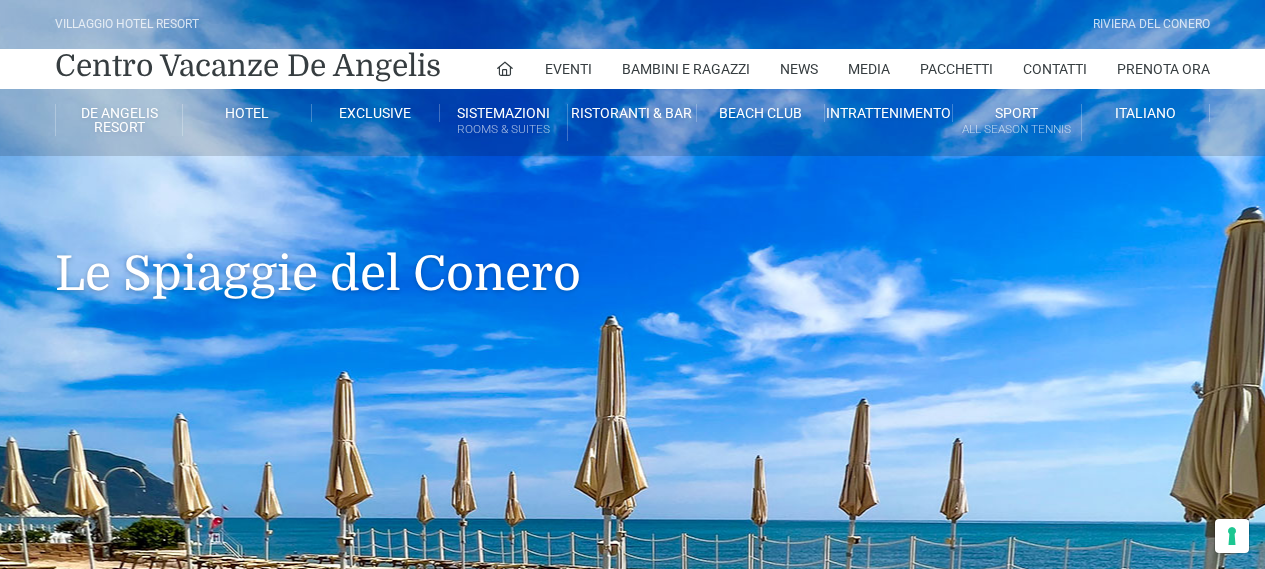 scroll, scrollTop: 0, scrollLeft: 0, axis: both 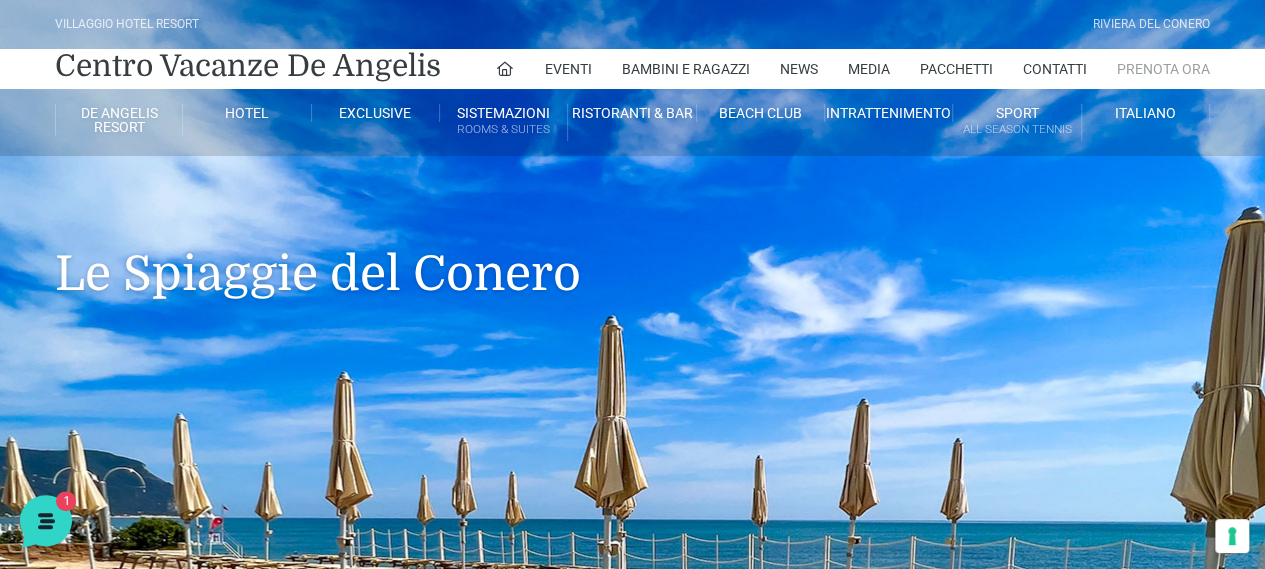 click on "Prenota Ora" at bounding box center (1163, 69) 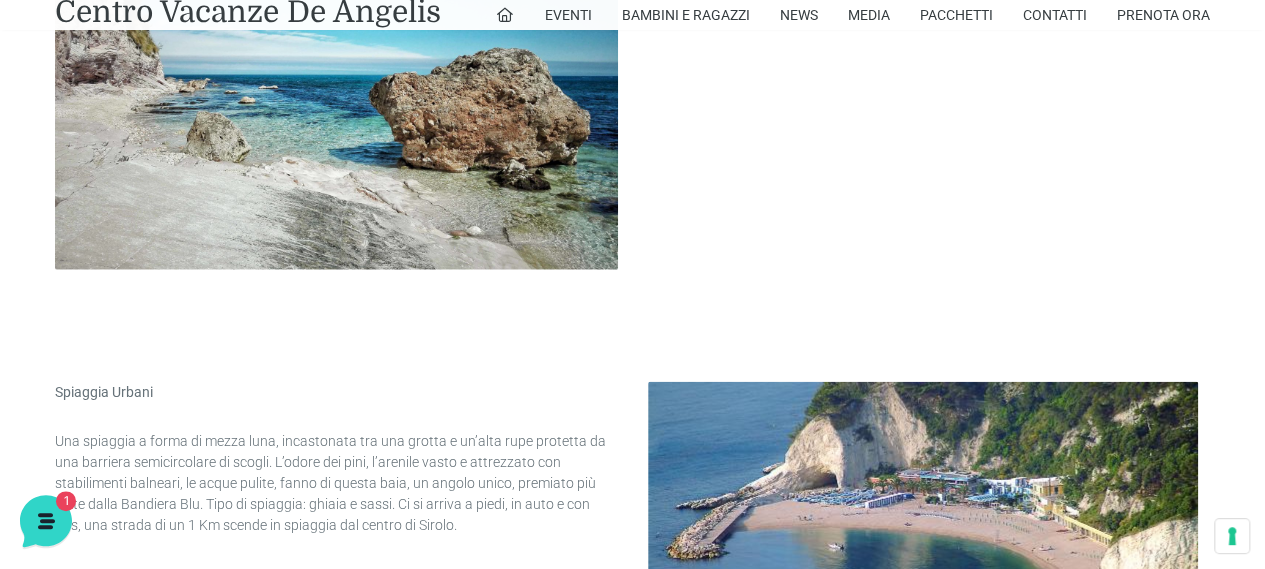 scroll, scrollTop: 2333, scrollLeft: 0, axis: vertical 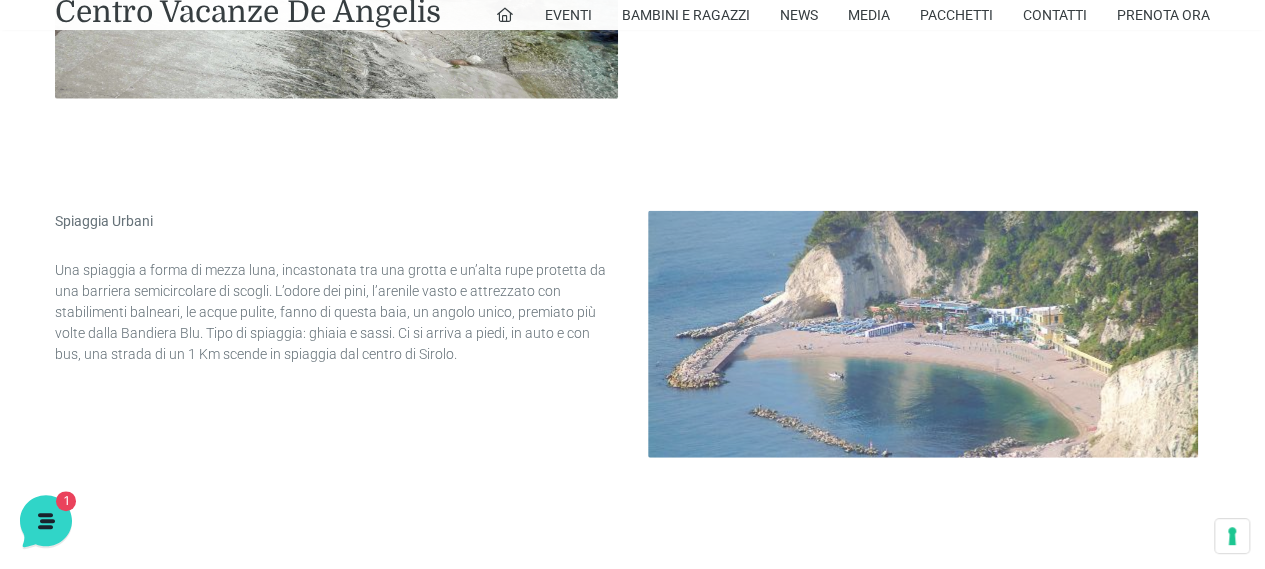 click at bounding box center (923, 334) 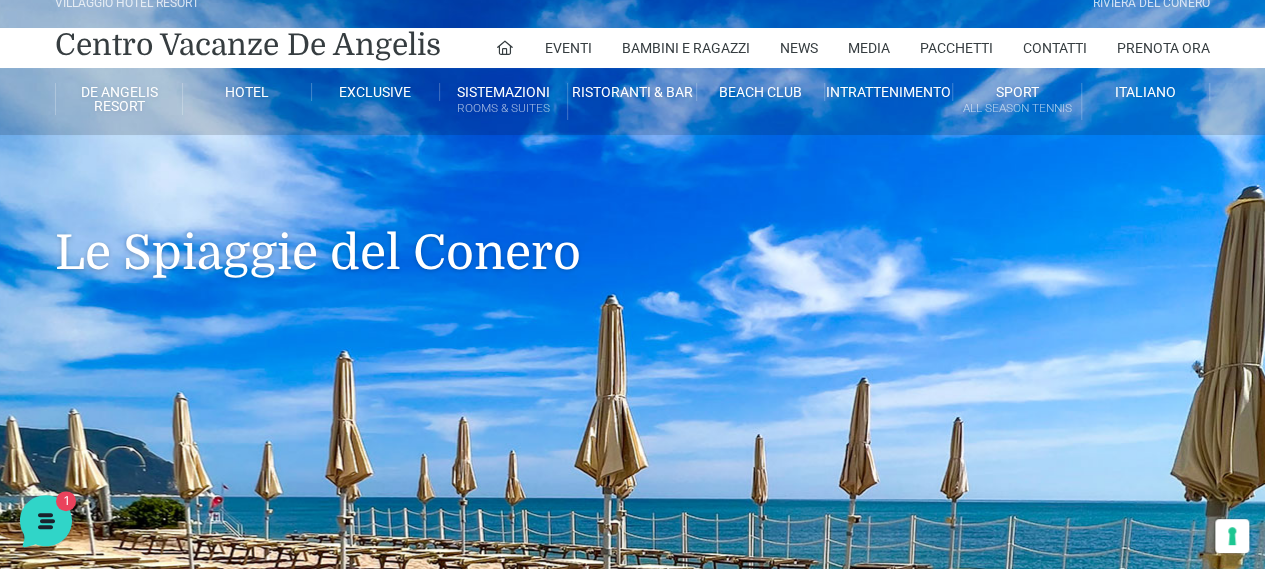 scroll, scrollTop: 0, scrollLeft: 0, axis: both 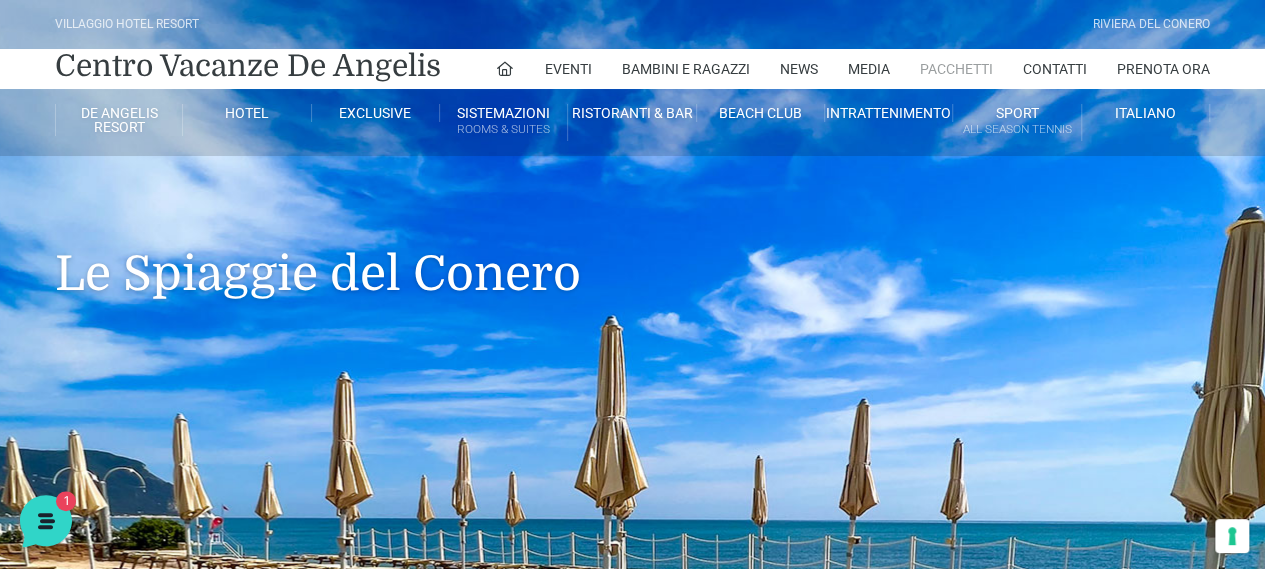 click on "Pacchetti" at bounding box center [956, 69] 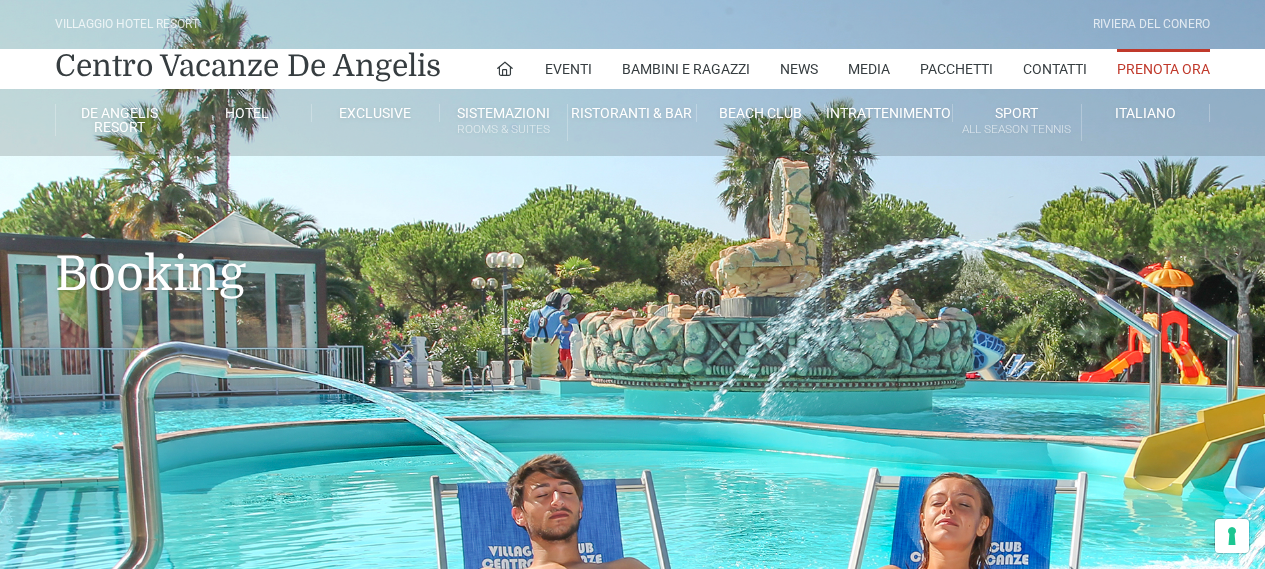 scroll, scrollTop: 0, scrollLeft: 0, axis: both 